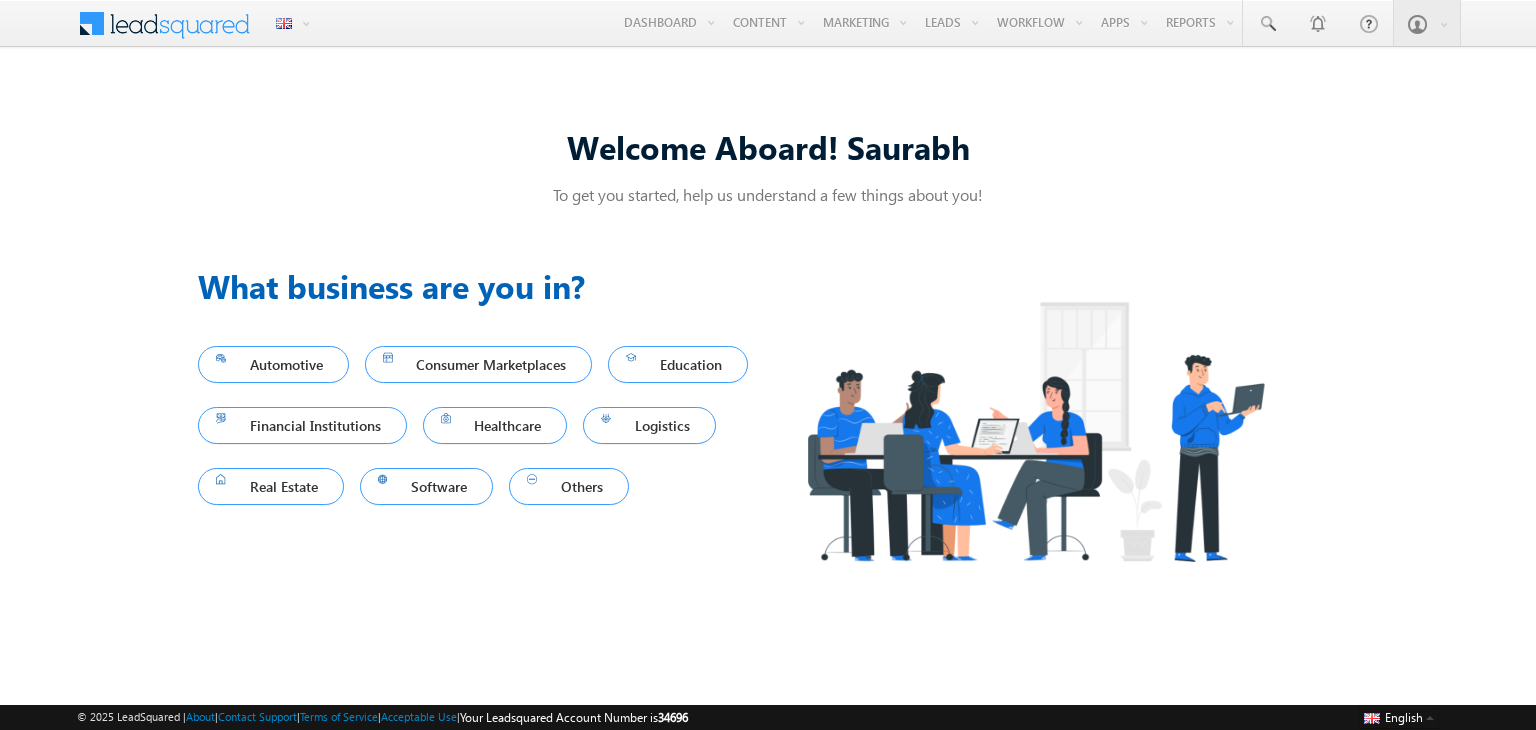 scroll, scrollTop: 0, scrollLeft: 0, axis: both 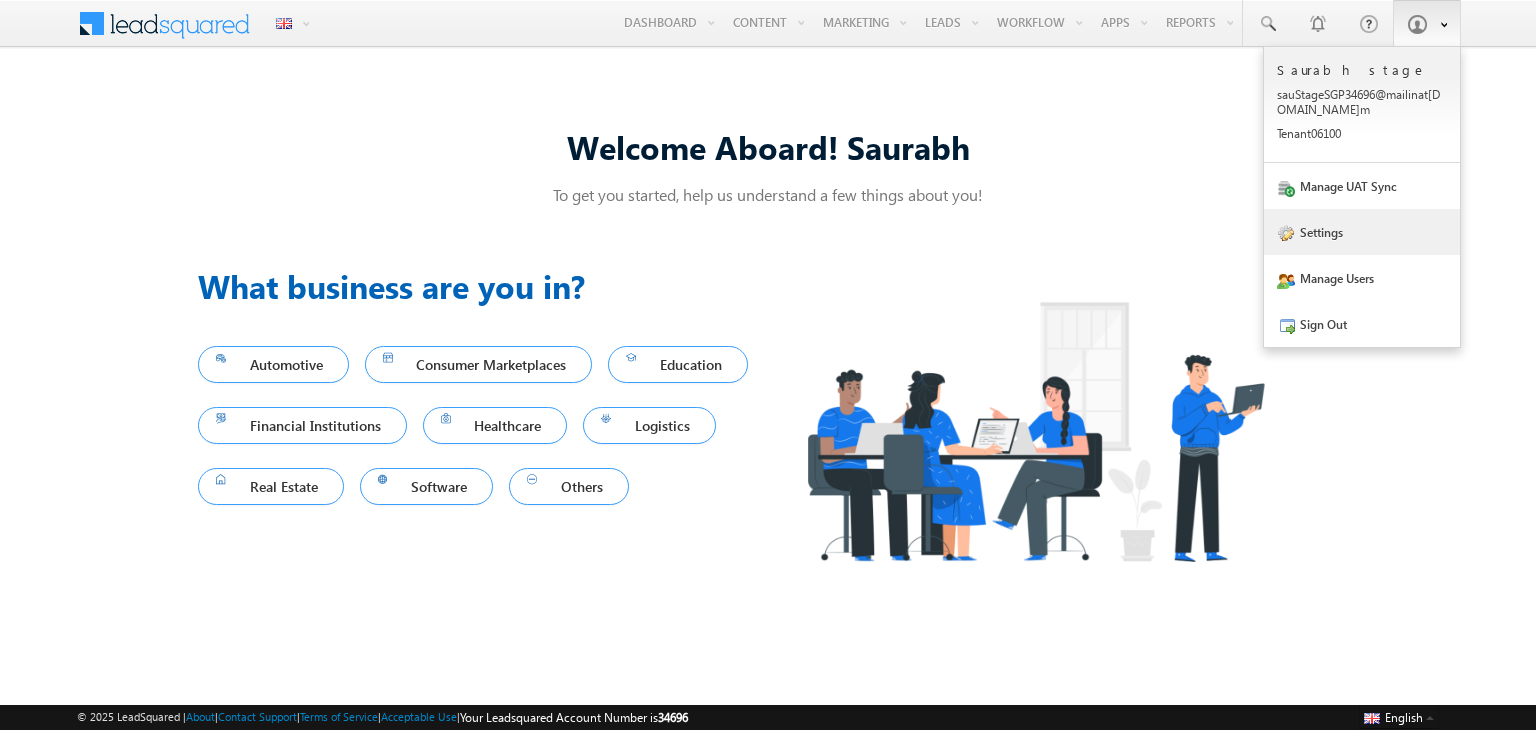 click on "Settings" at bounding box center (1362, 232) 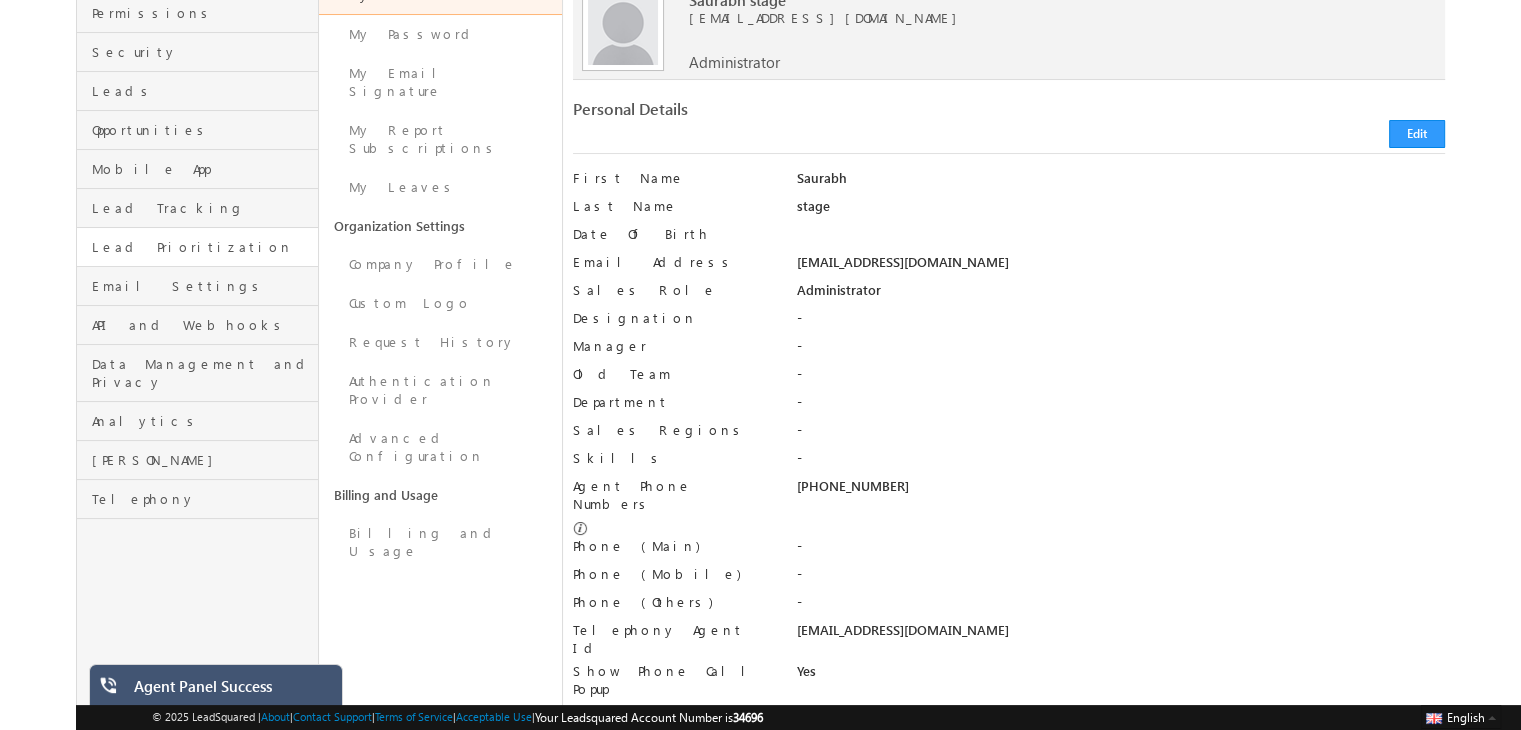 scroll, scrollTop: 208, scrollLeft: 0, axis: vertical 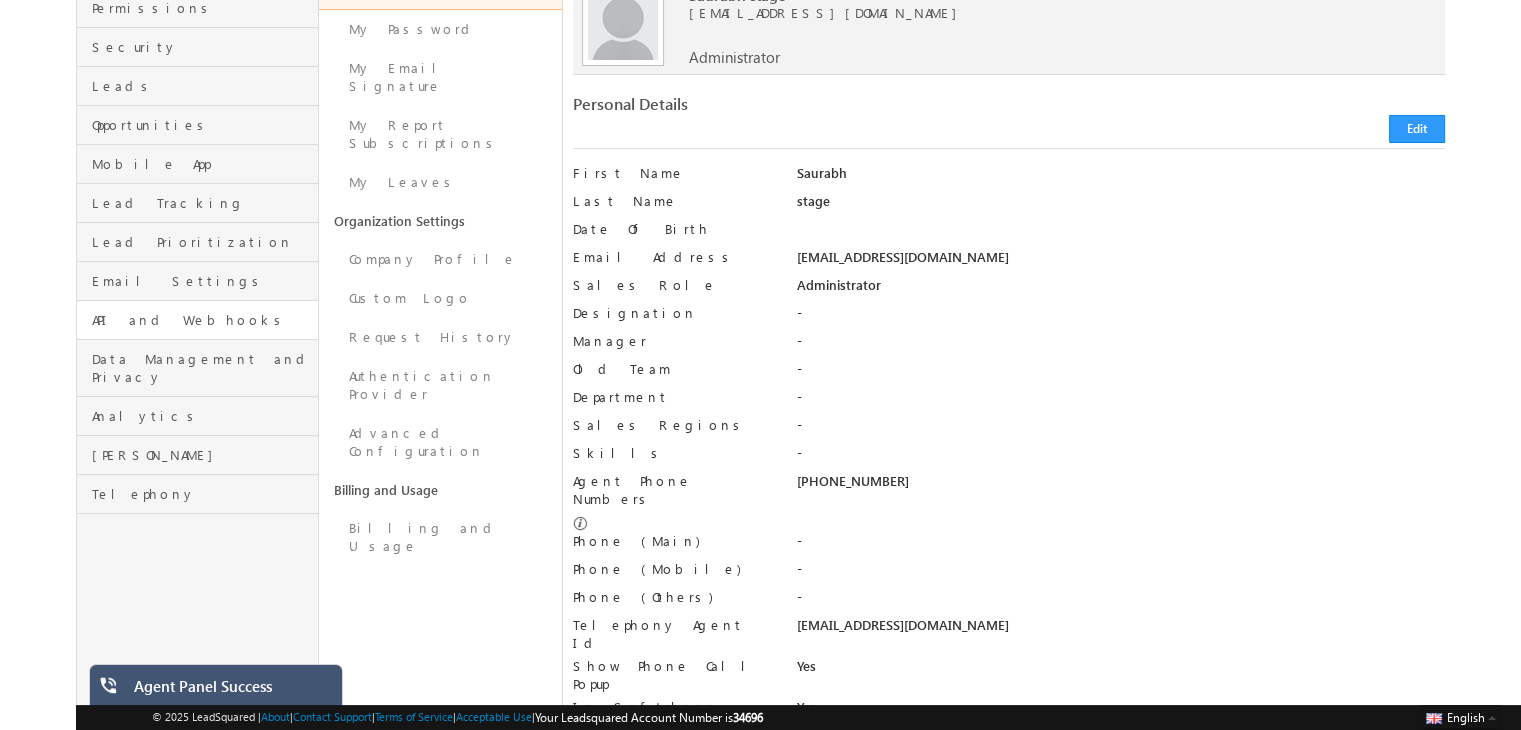 click on "API and Webhooks" at bounding box center [197, 320] 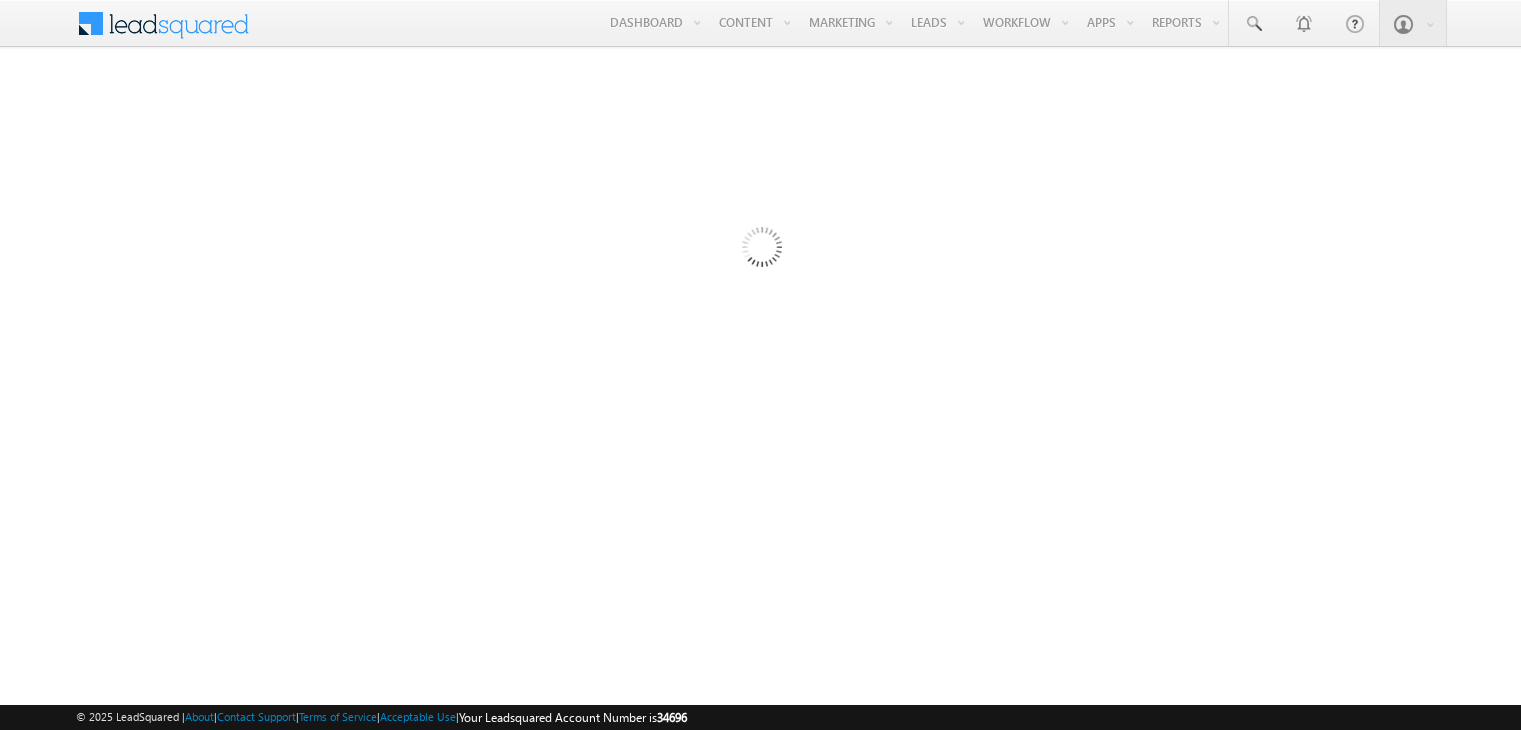 scroll, scrollTop: 0, scrollLeft: 0, axis: both 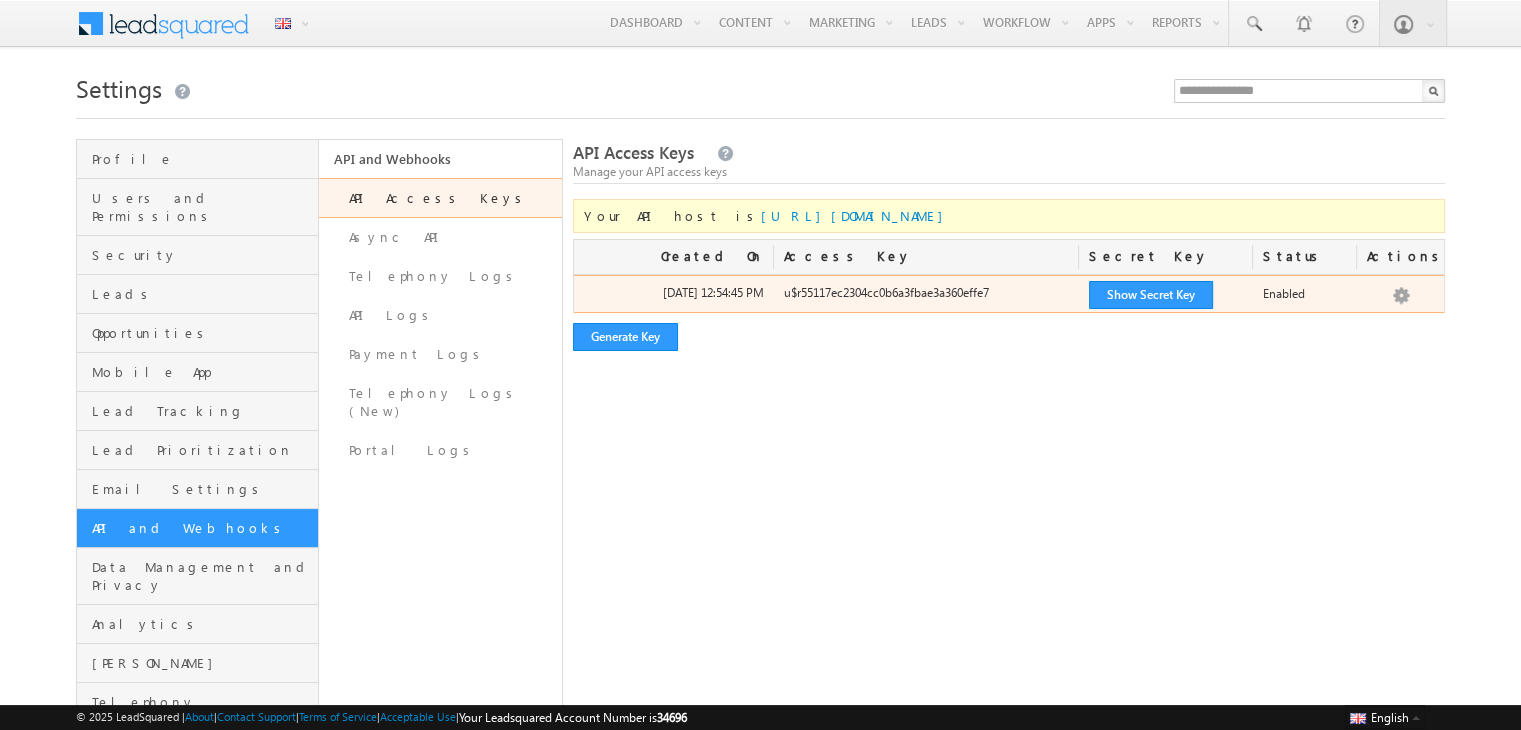 drag, startPoint x: 783, startPoint y: 294, endPoint x: 996, endPoint y: 292, distance: 213.00938 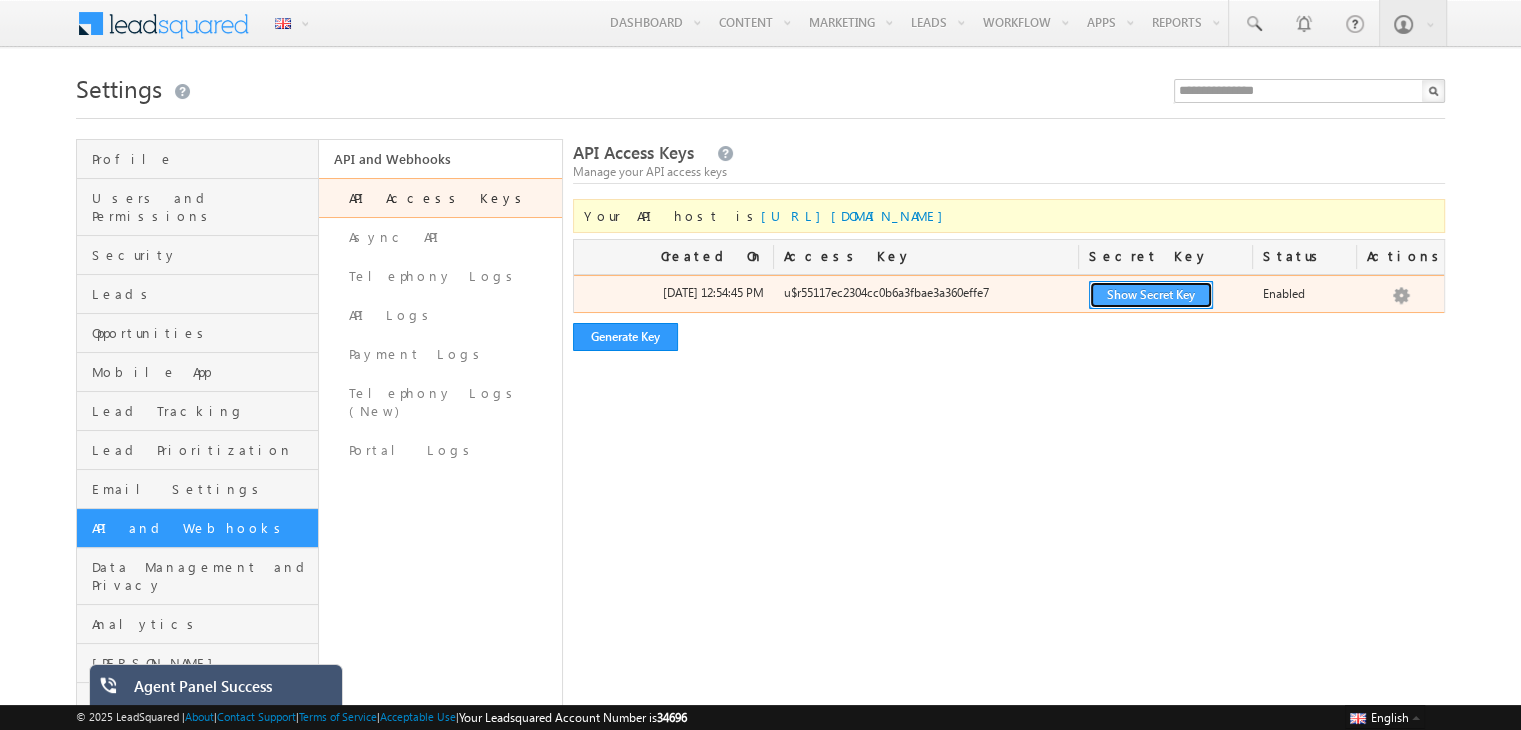 click on "Show Secret Key" at bounding box center (1151, 295) 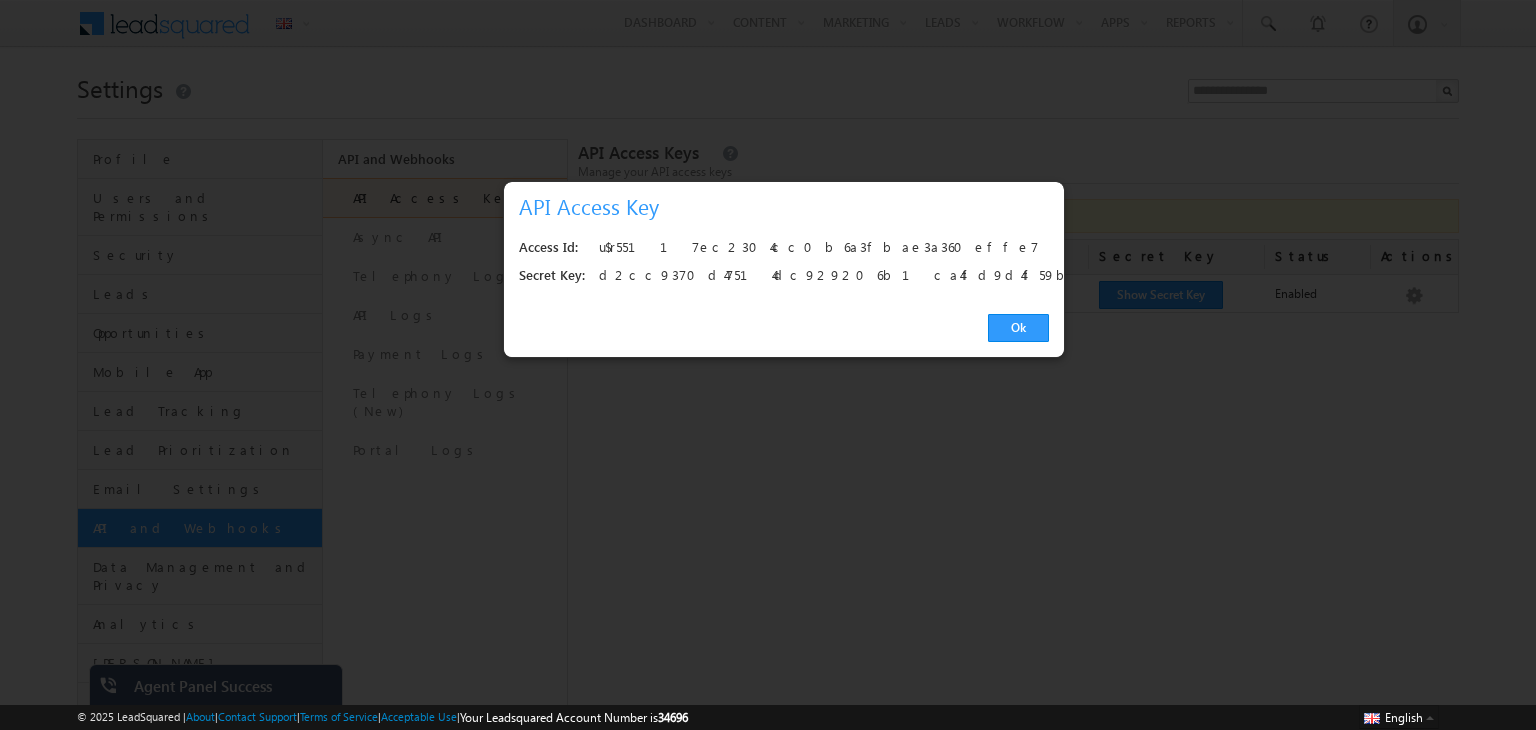 click on "d2cc9370d47514dc929206b1ca4fd9d4f59b6f07" at bounding box center [818, 276] 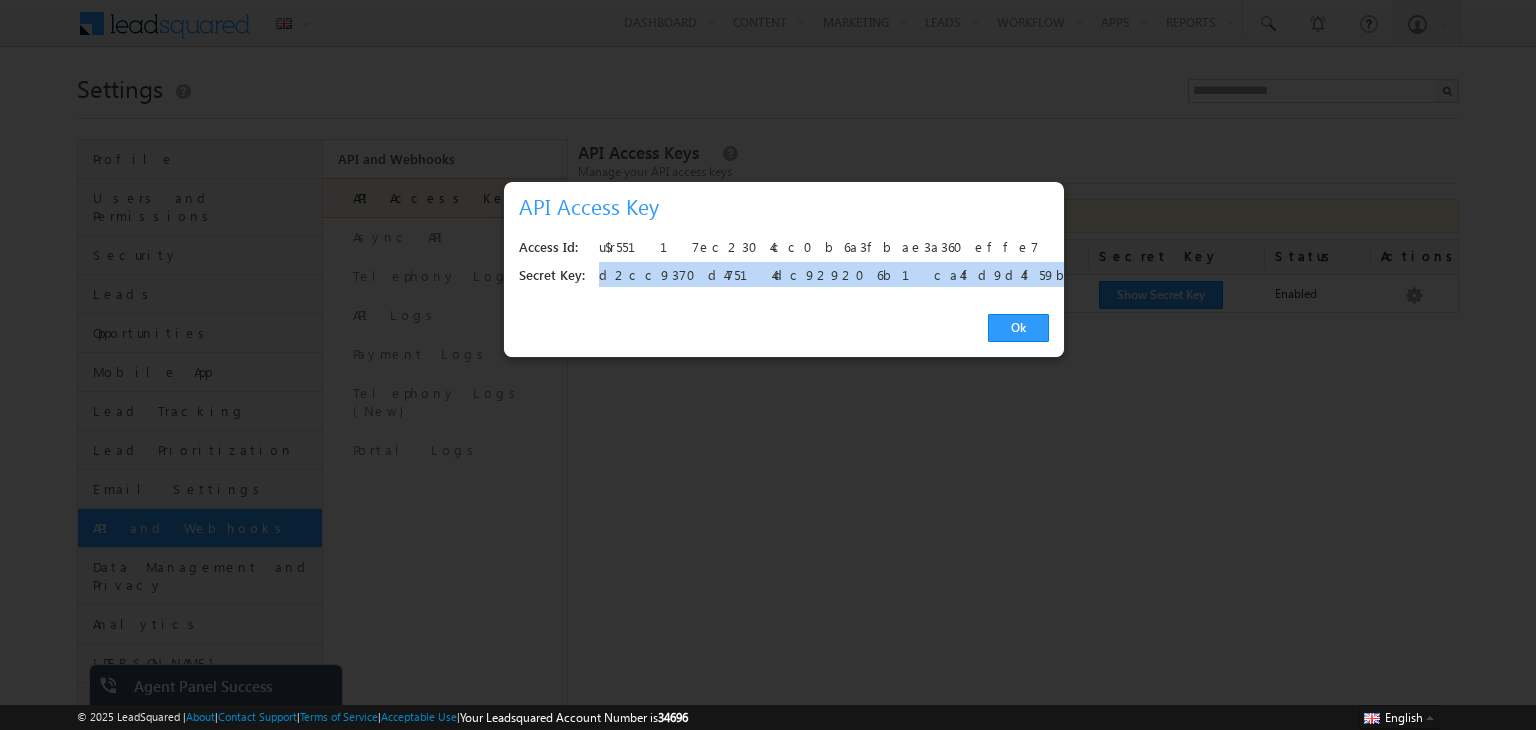 click on "d2cc9370d47514dc929206b1ca4fd9d4f59b6f07" at bounding box center [818, 276] 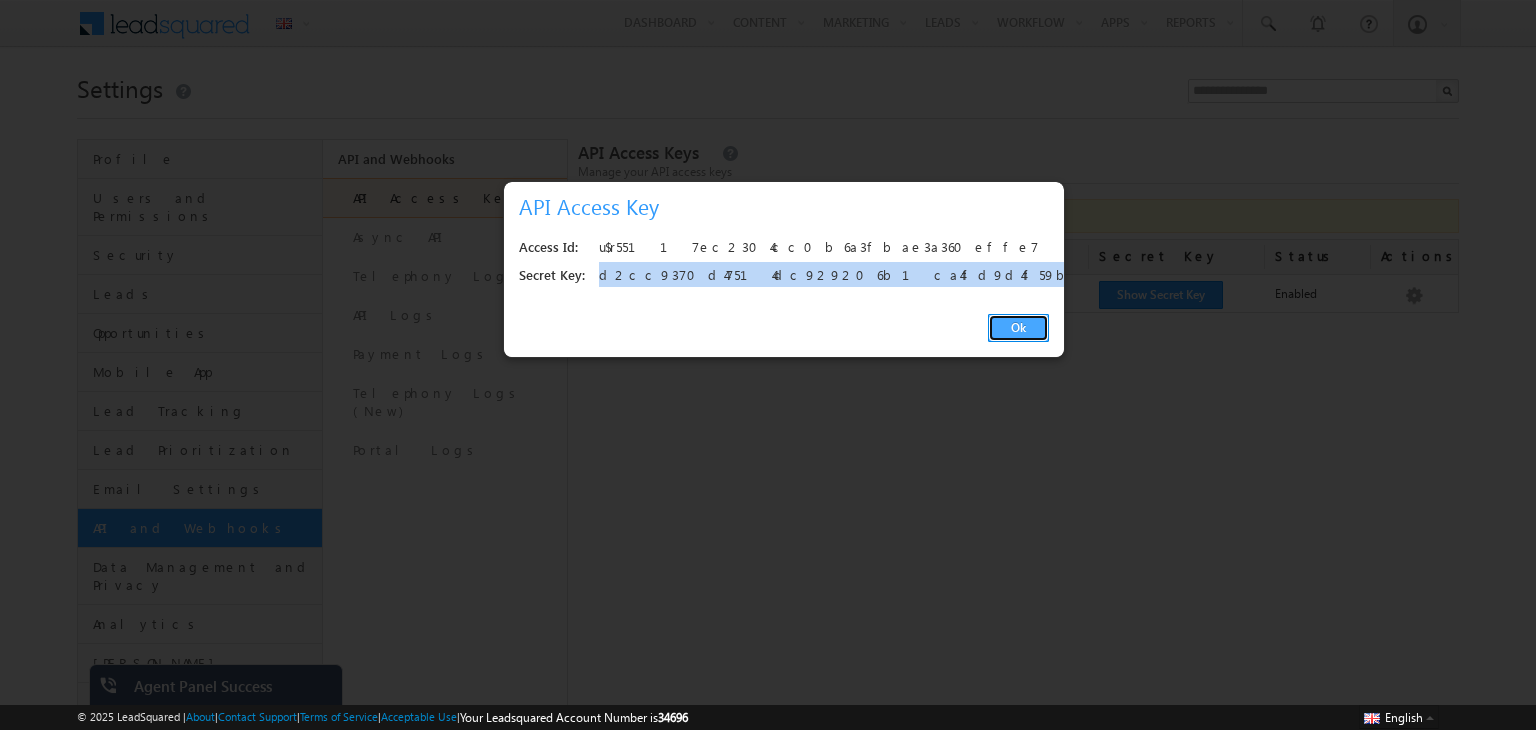 click on "Ok" at bounding box center [1018, 328] 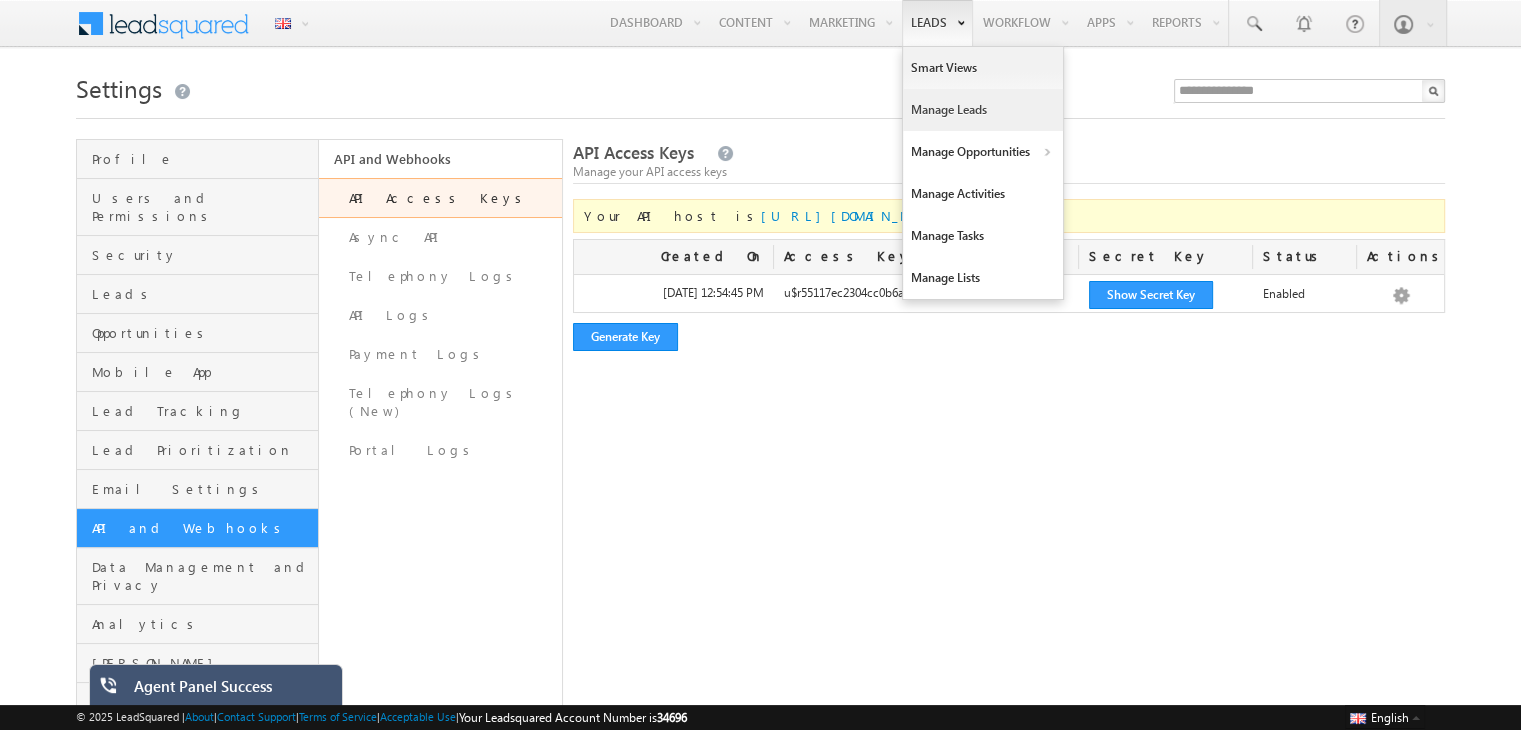 click on "Manage Leads" at bounding box center [983, 110] 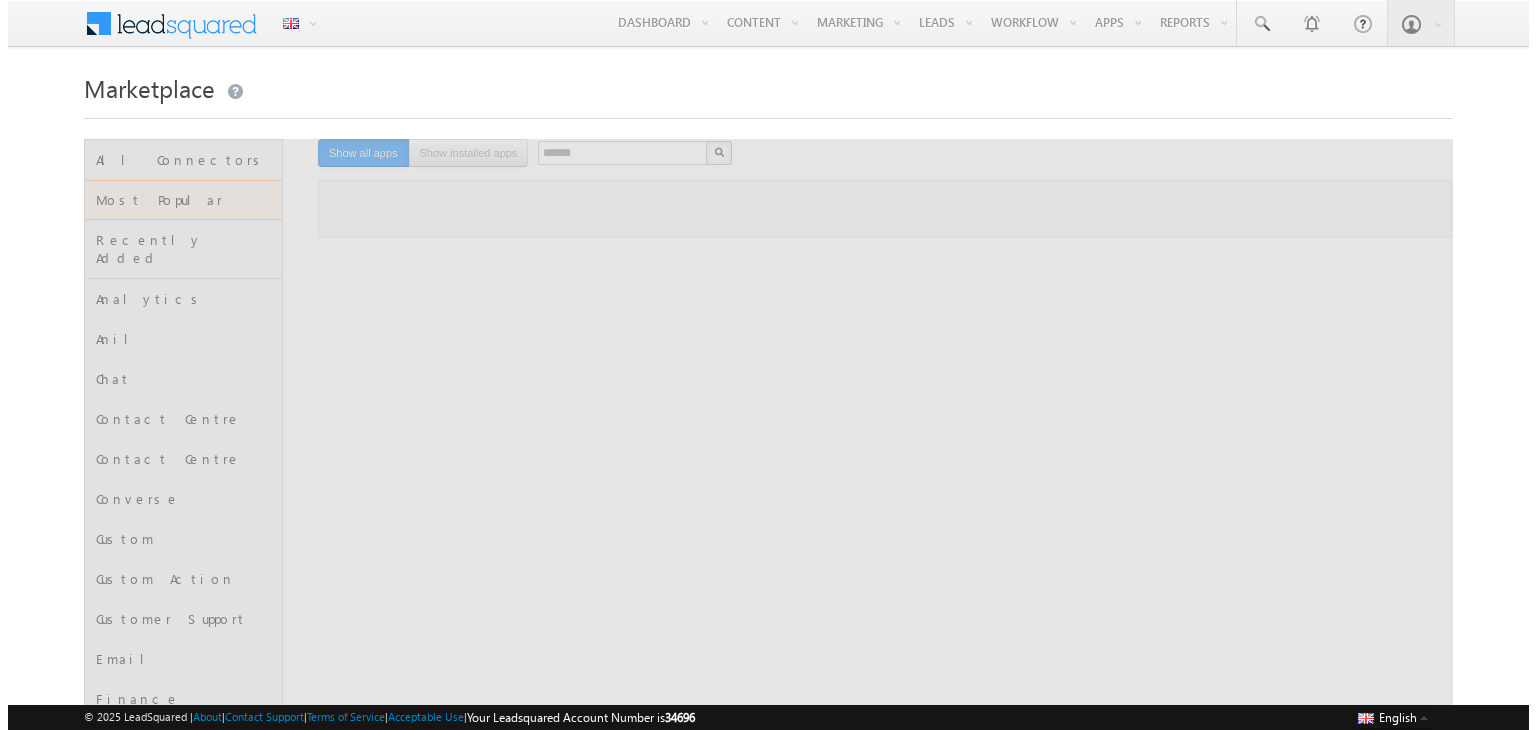 scroll, scrollTop: 0, scrollLeft: 0, axis: both 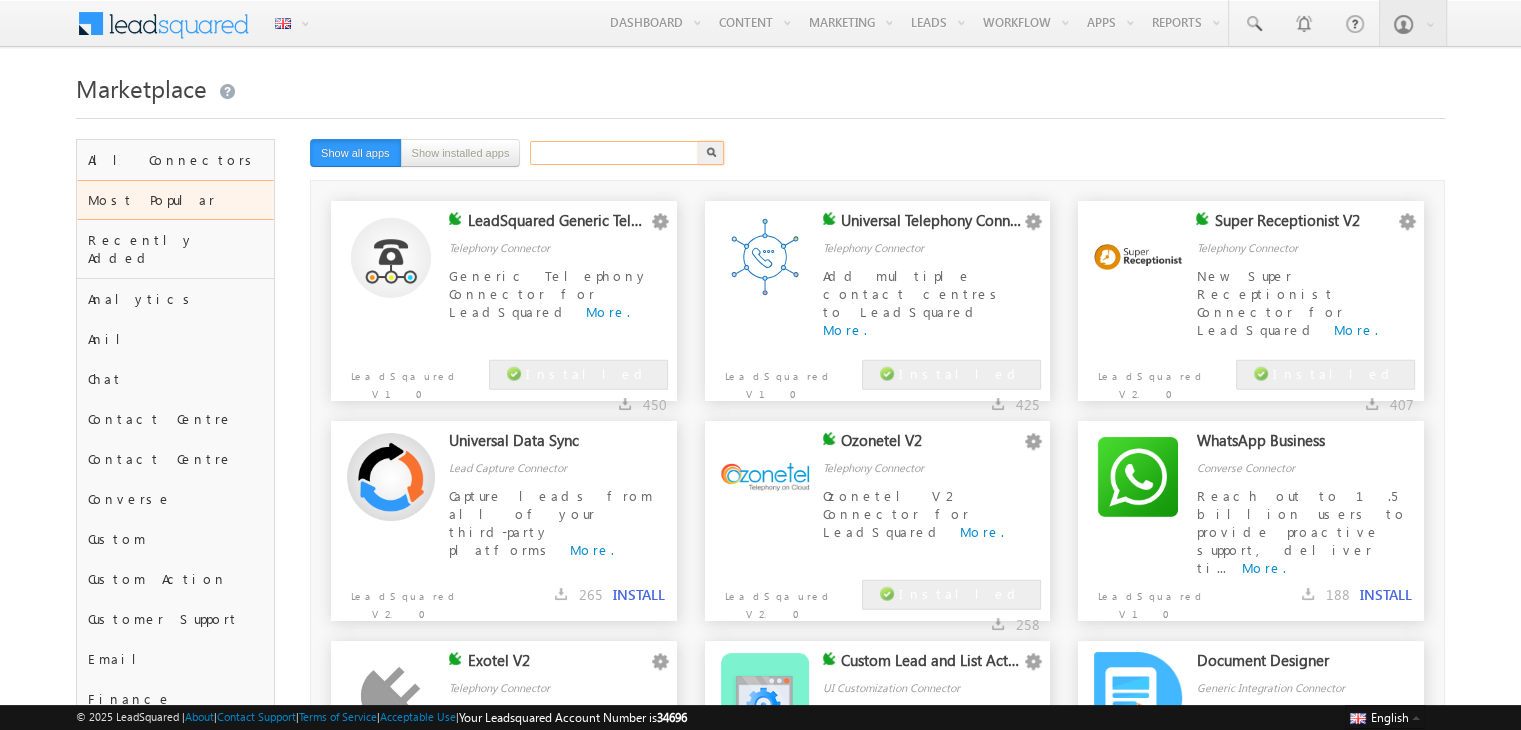 click at bounding box center [615, 153] 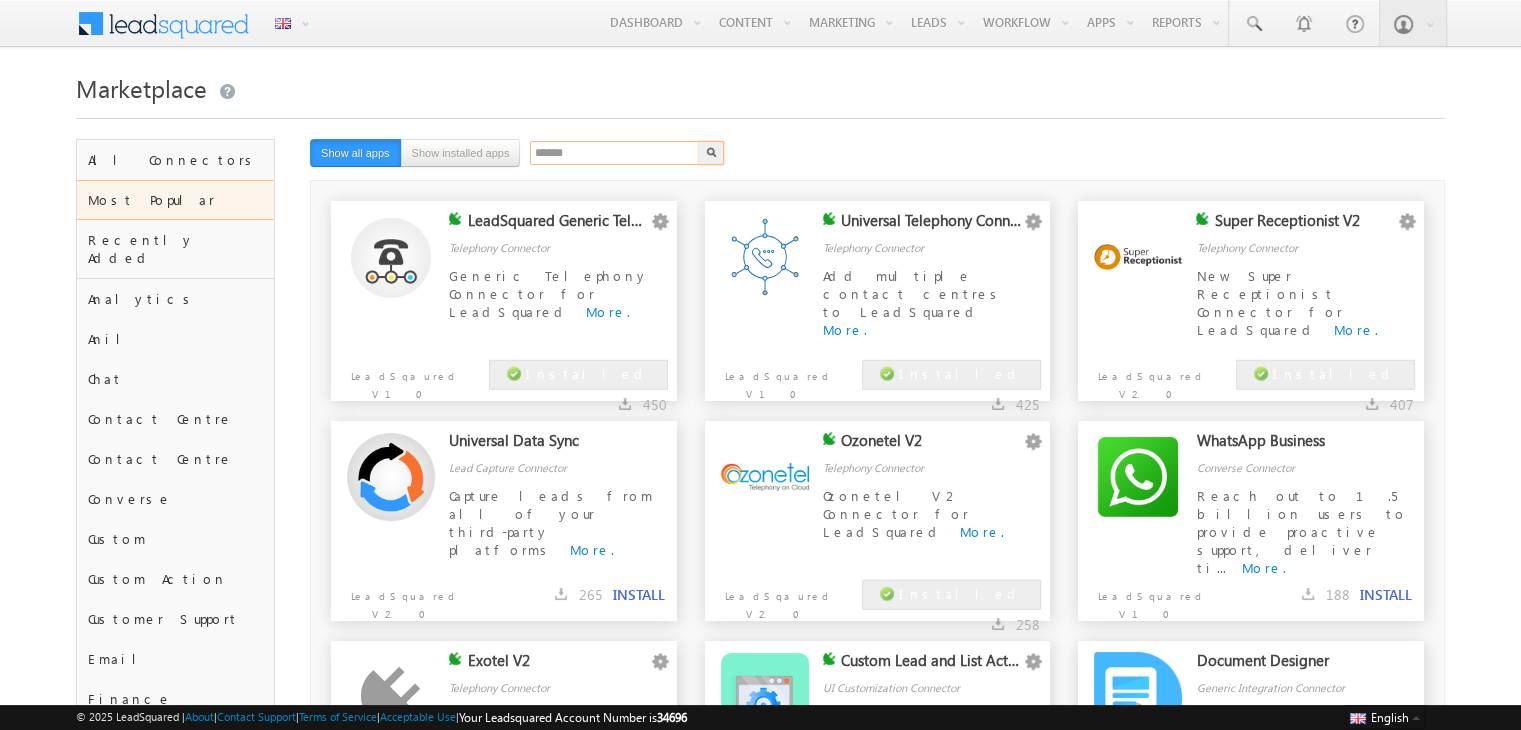 type on "******" 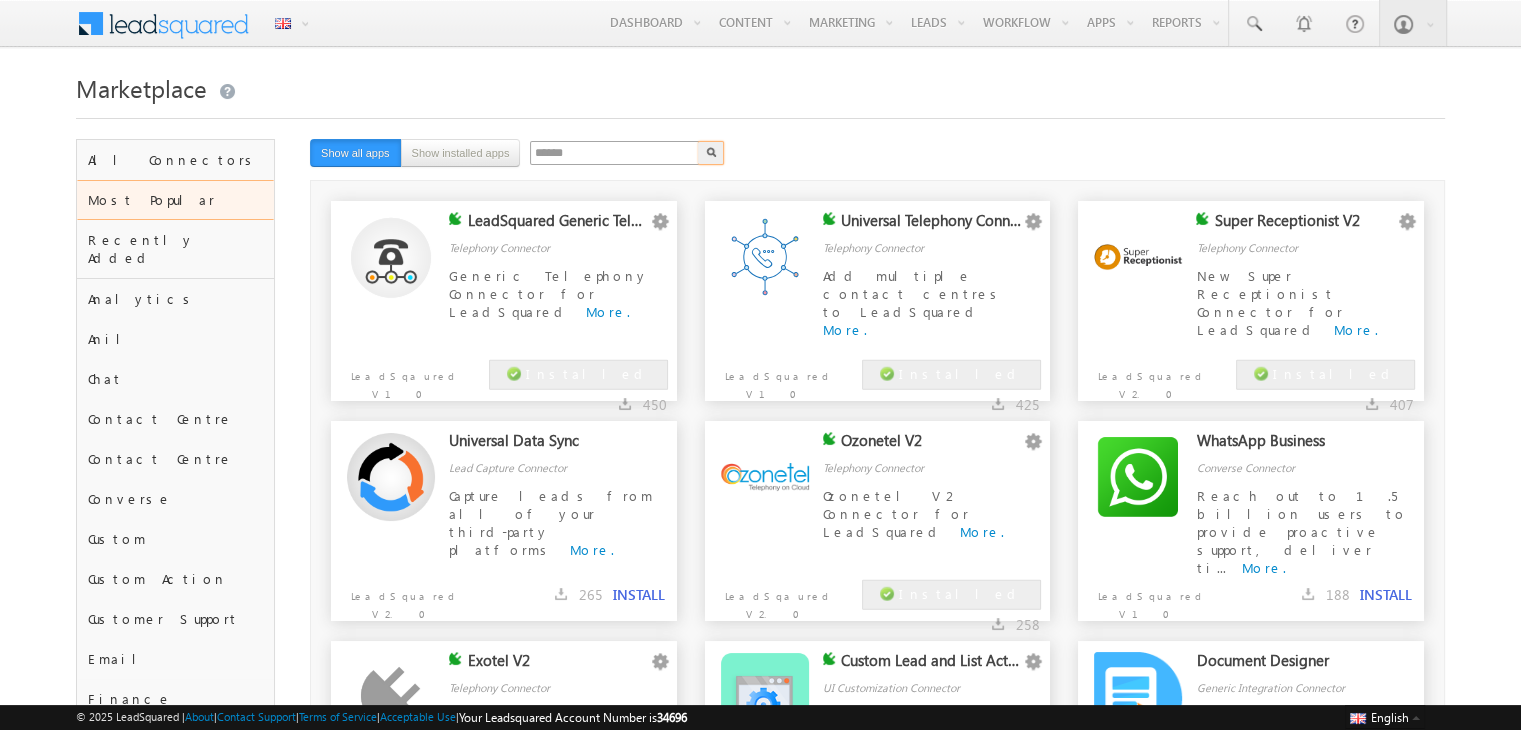 click at bounding box center [711, 153] 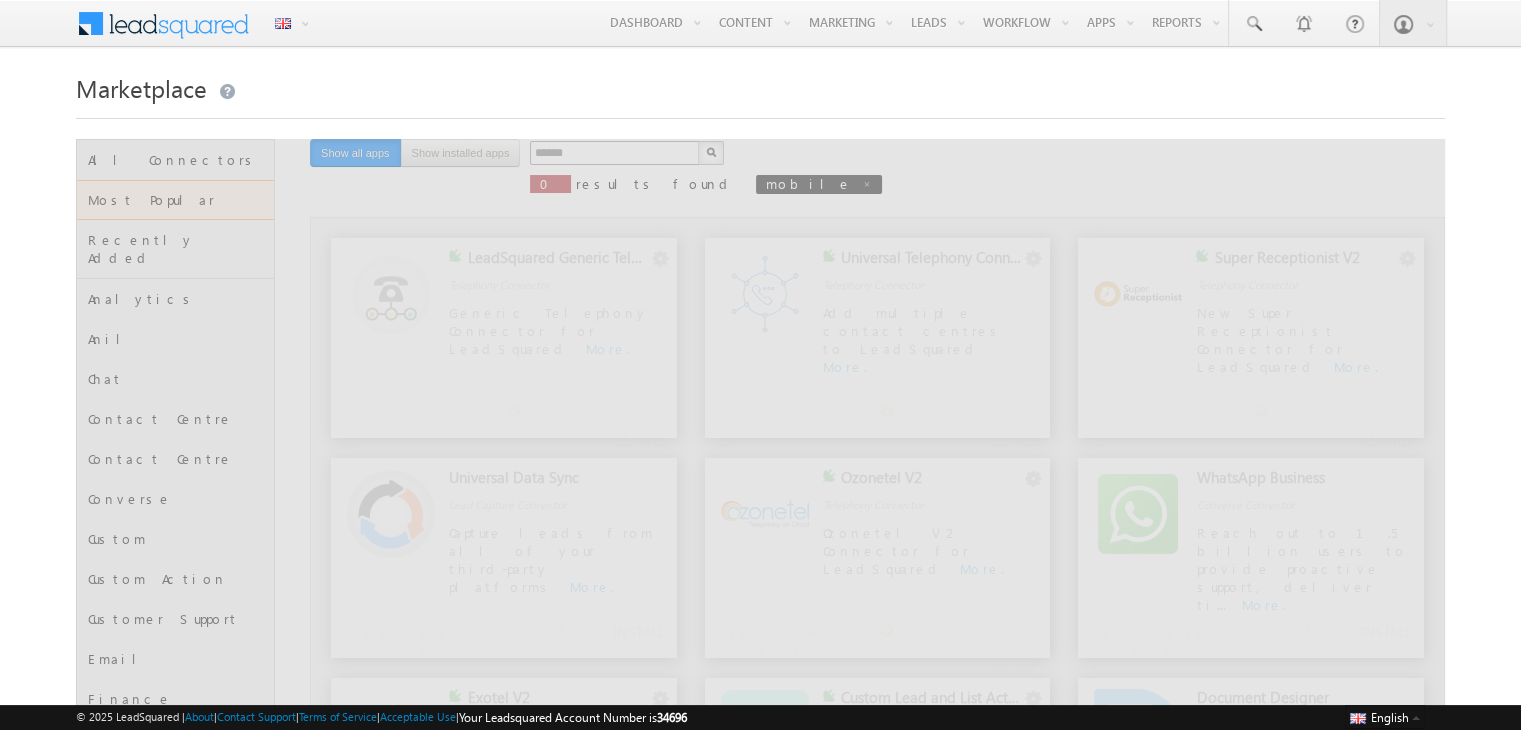 type 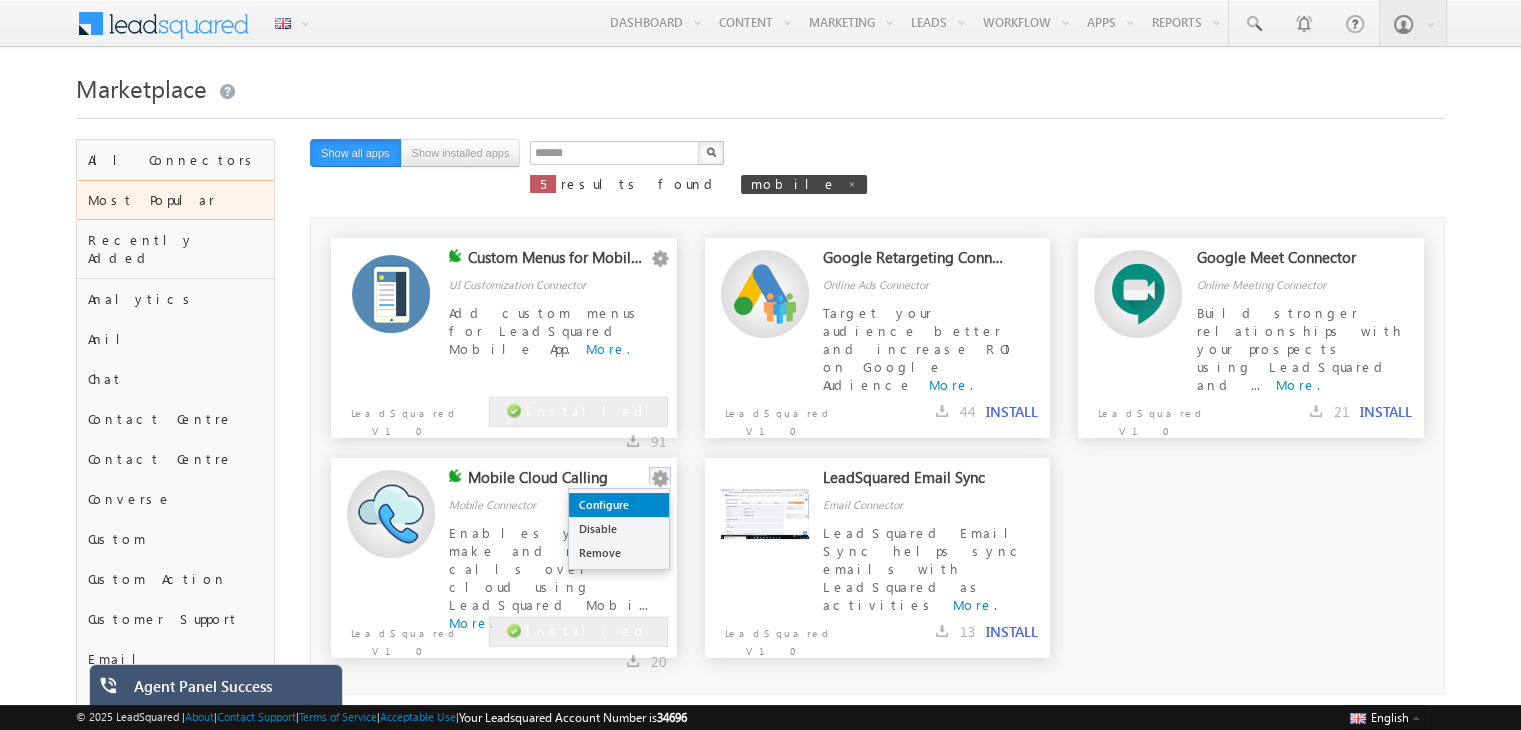 click on "Configure" at bounding box center [619, 505] 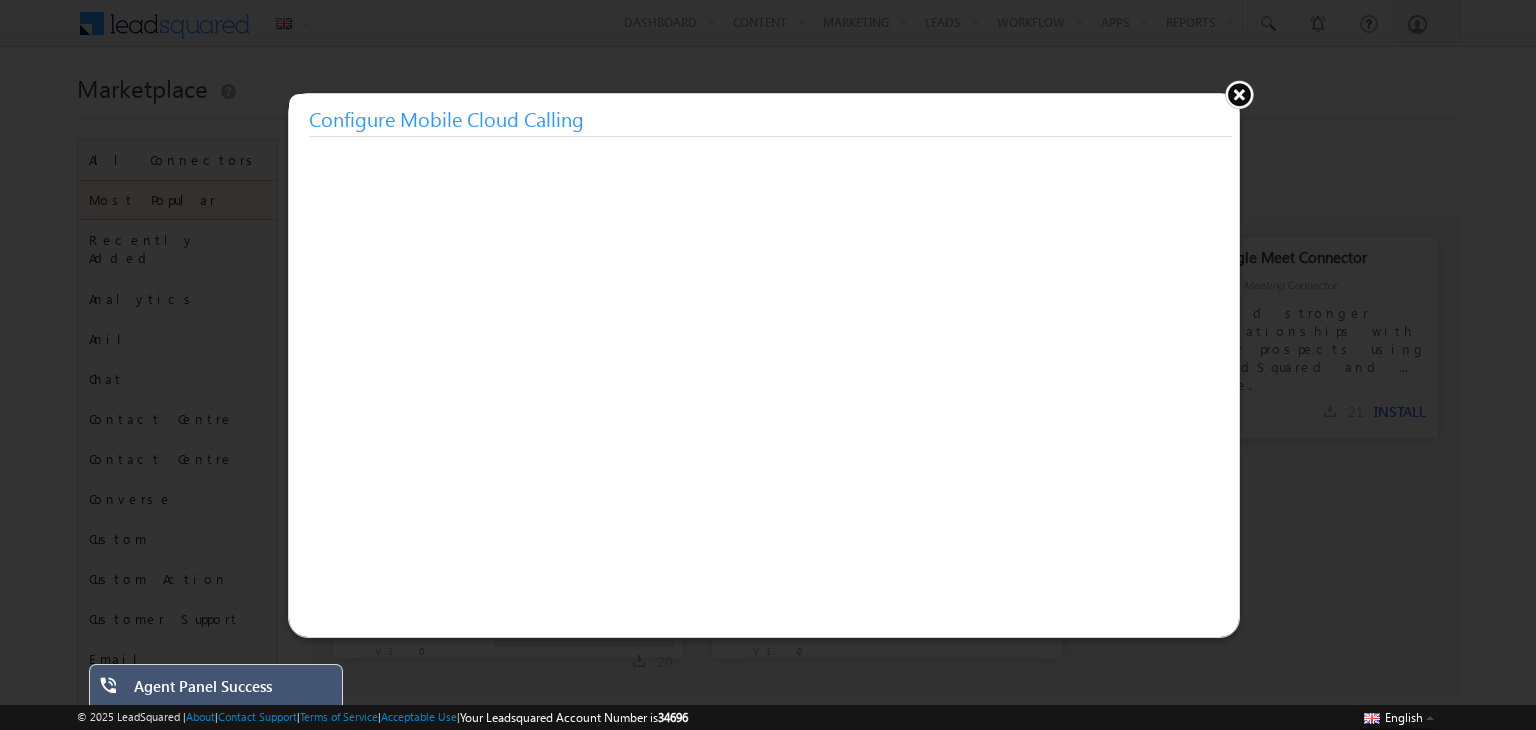 click at bounding box center [1239, 94] 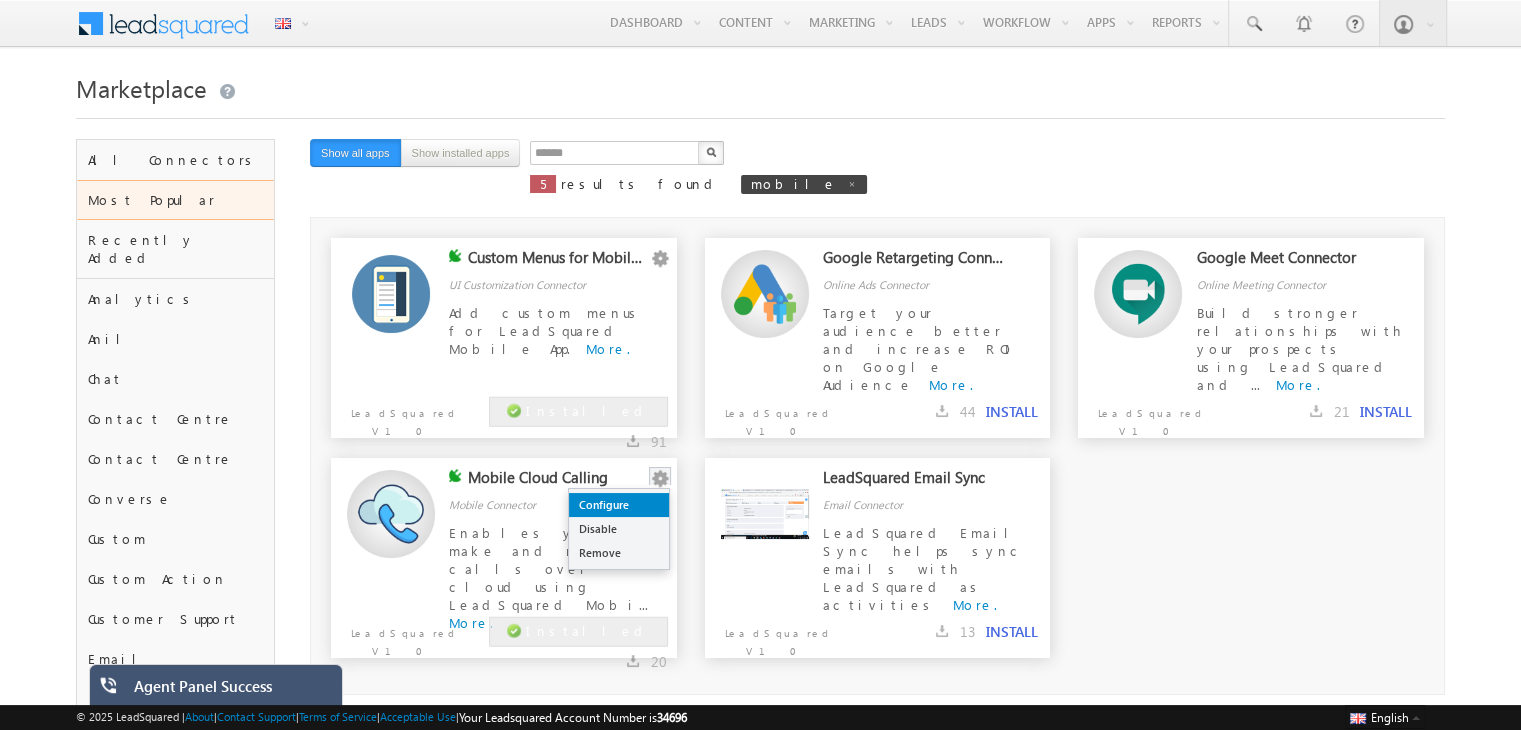 click on "Configure" at bounding box center [619, 505] 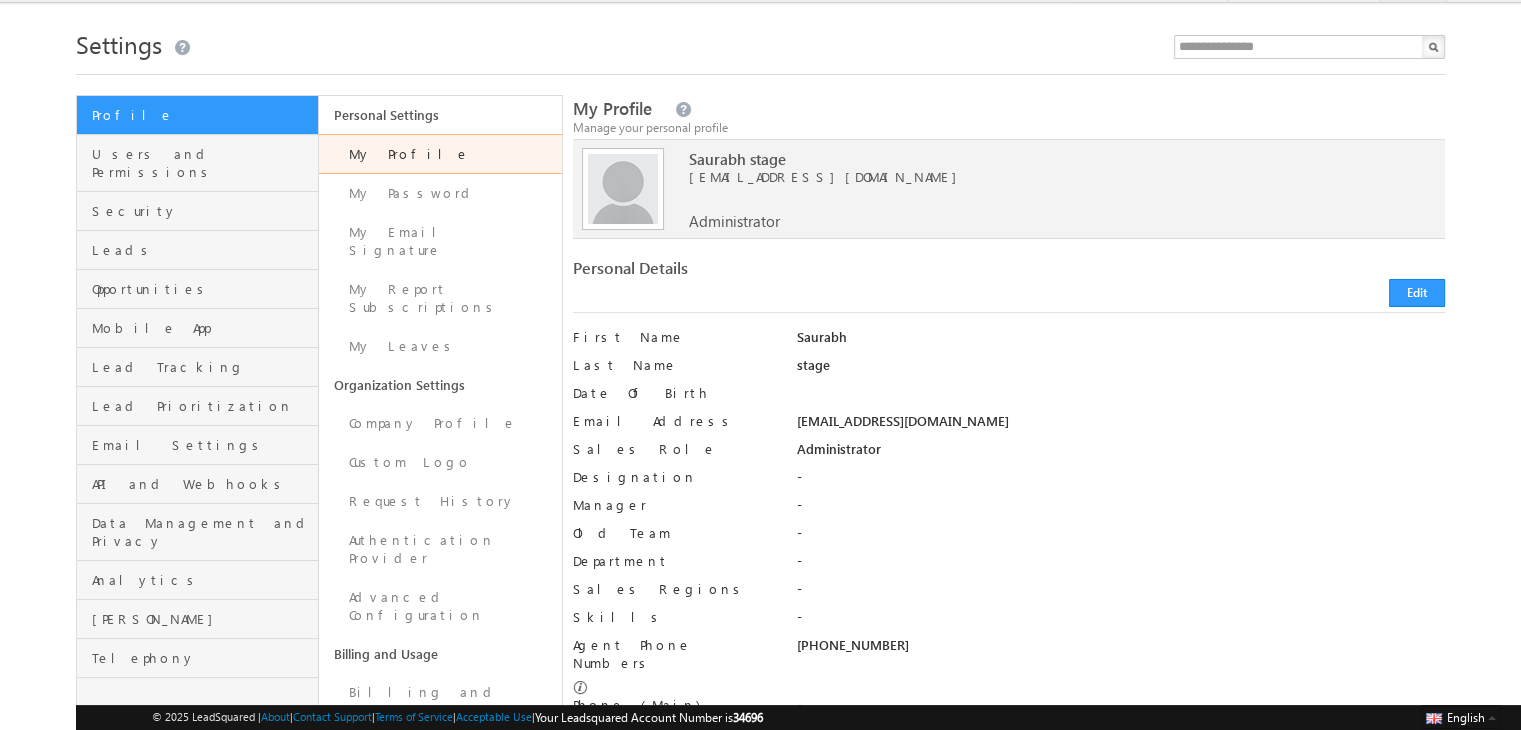 scroll, scrollTop: 44, scrollLeft: 0, axis: vertical 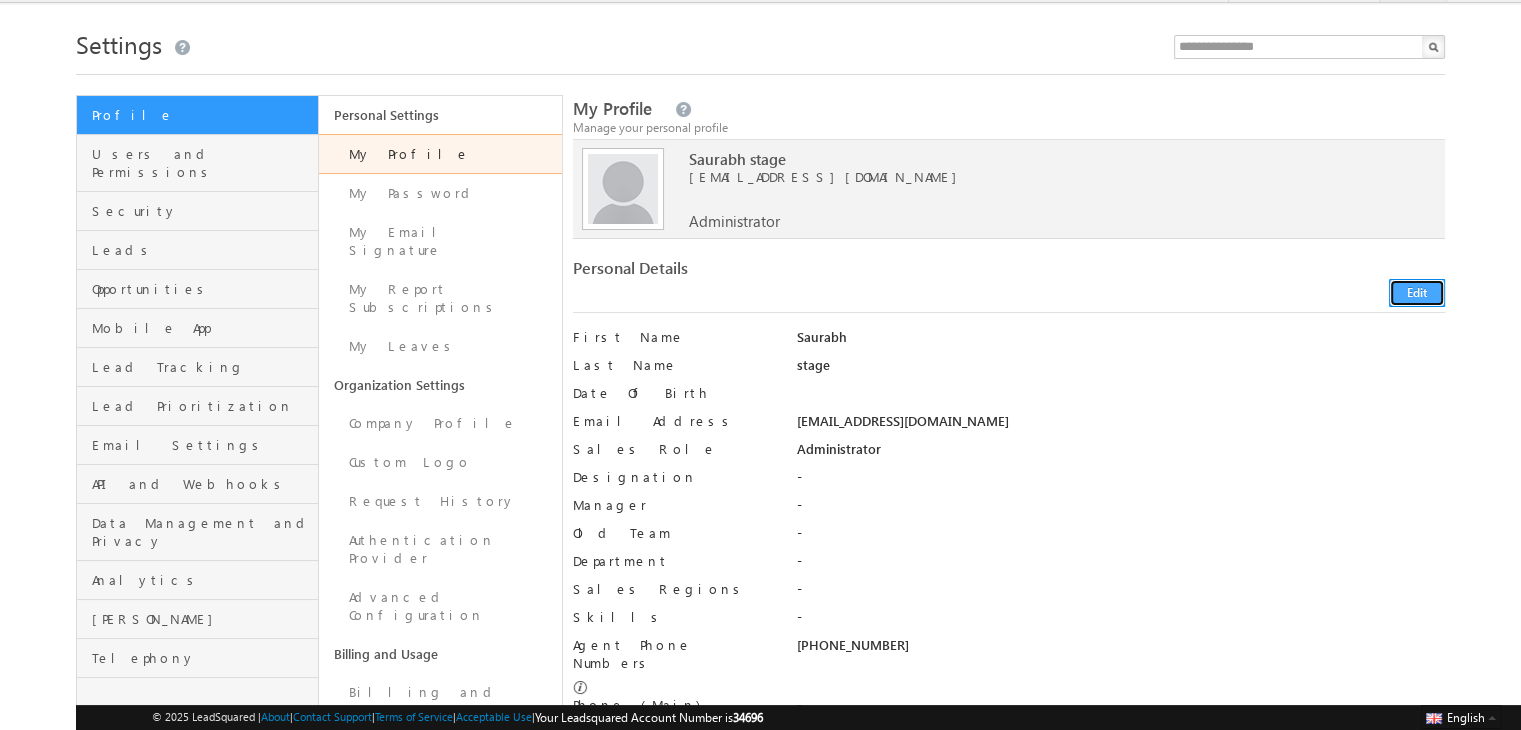 click on "Edit" at bounding box center (1417, 293) 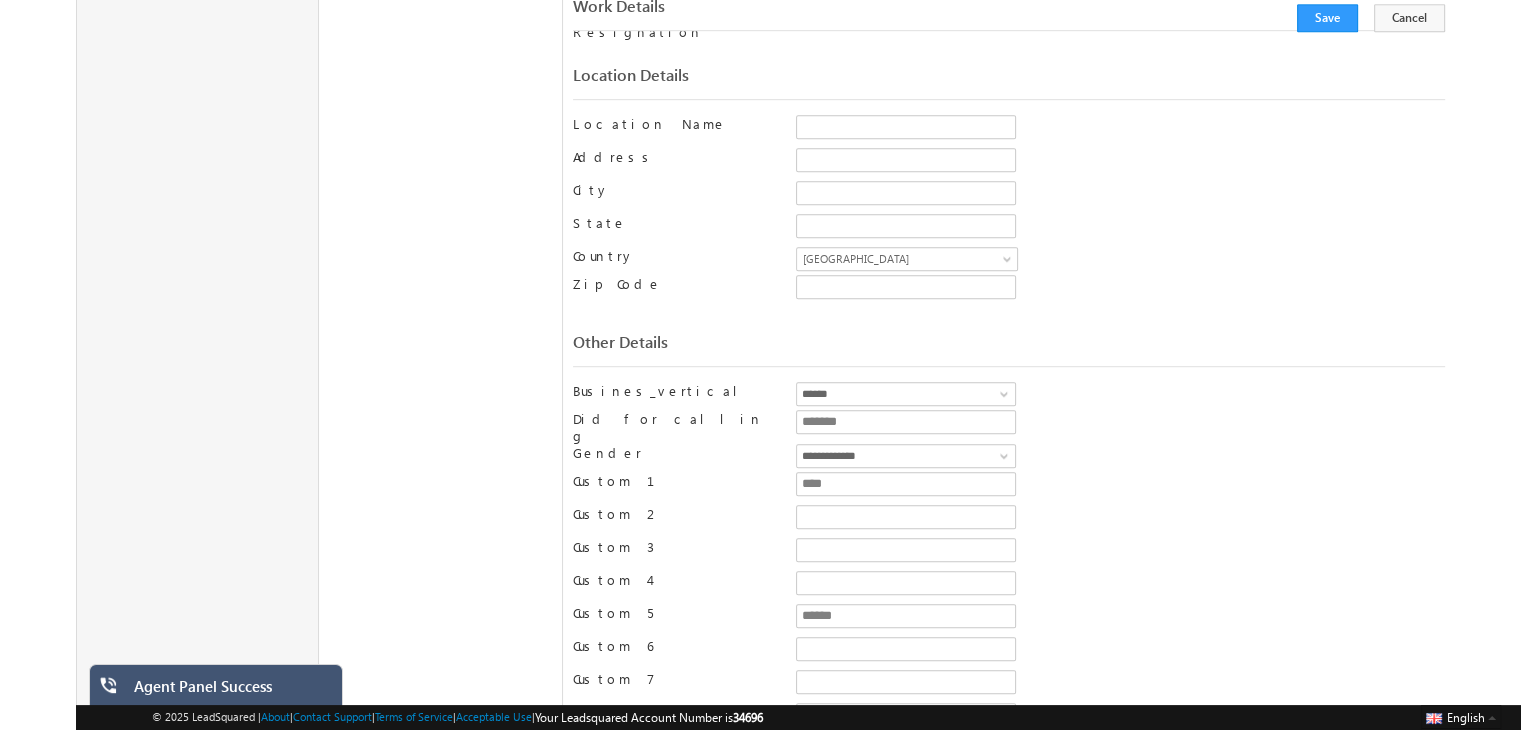 scroll, scrollTop: 1362, scrollLeft: 0, axis: vertical 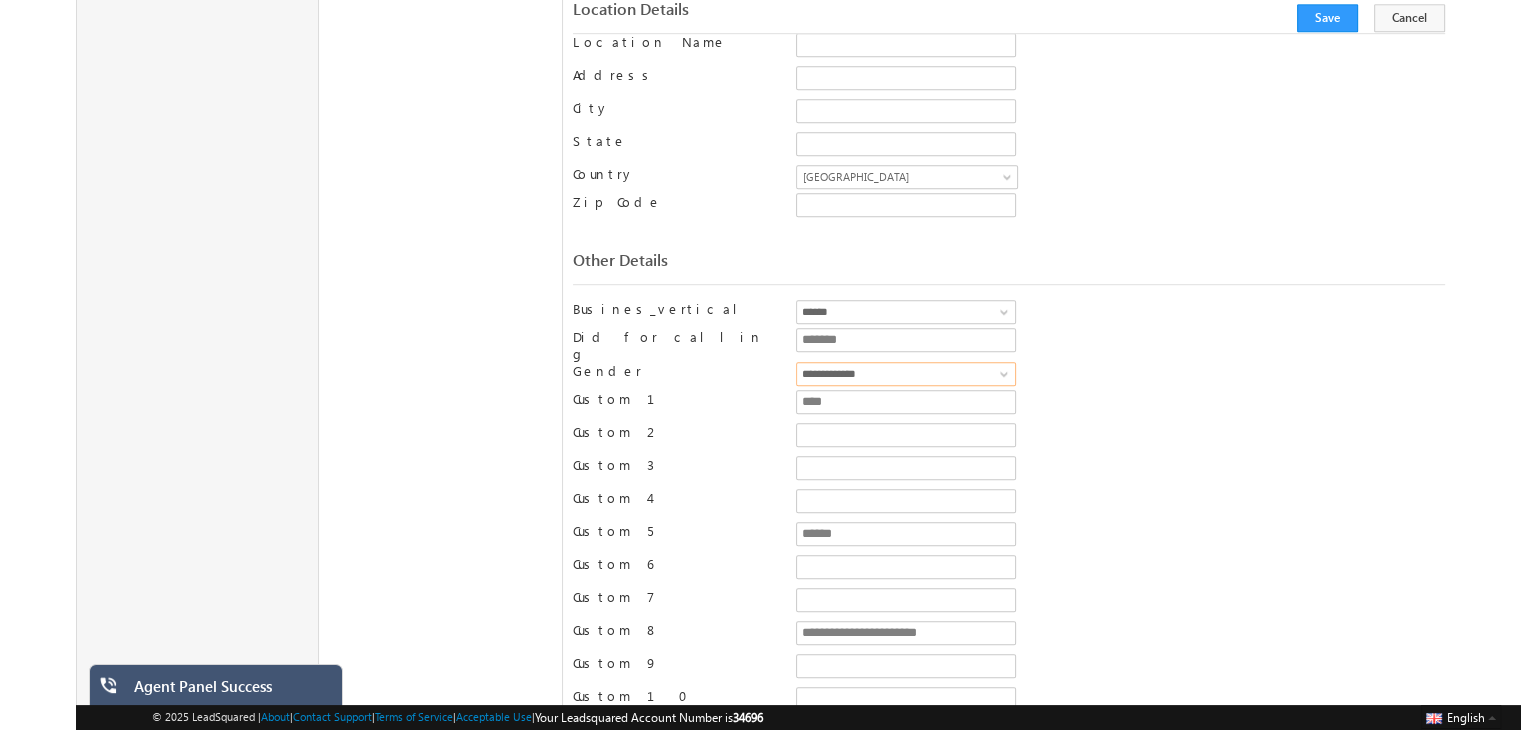 click on "**********" at bounding box center (906, 374) 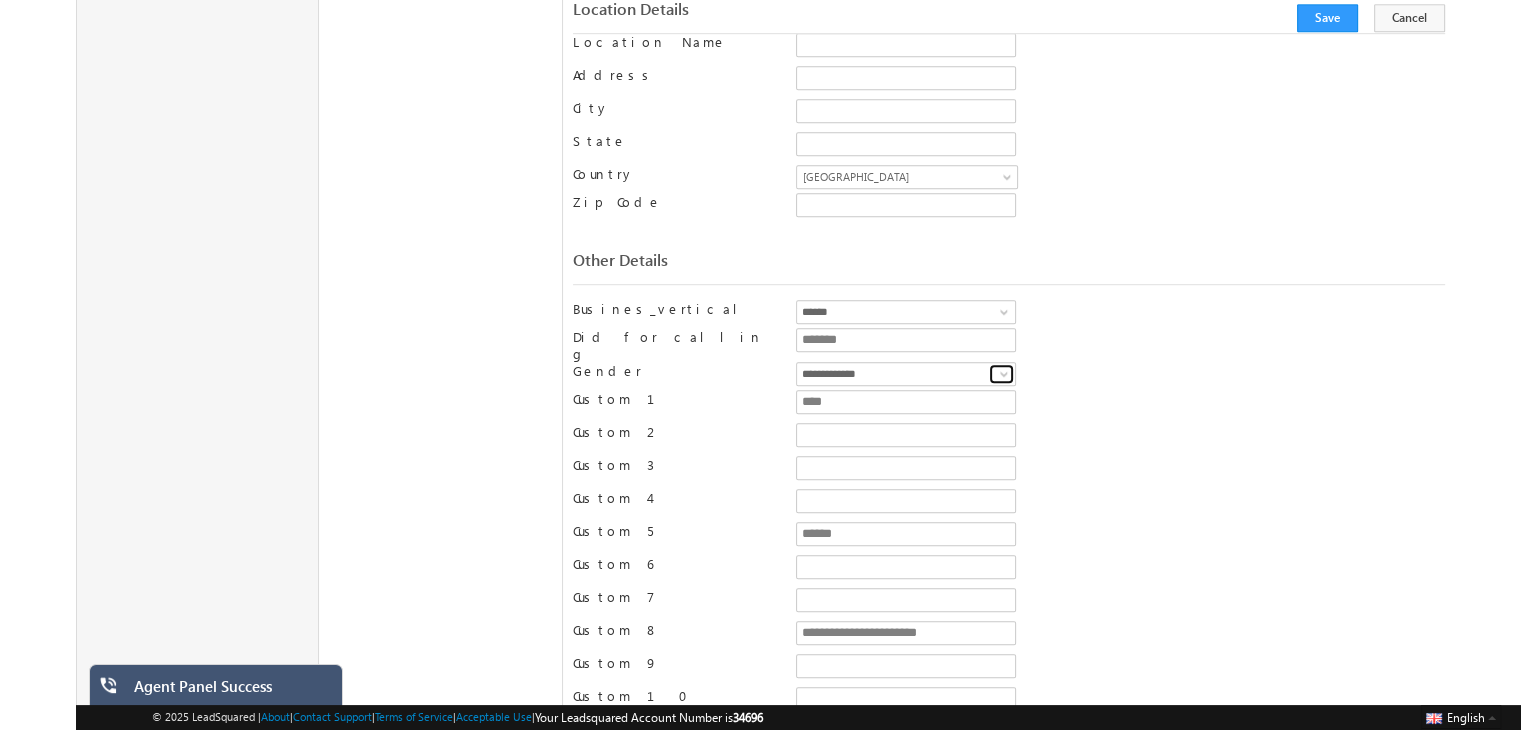 click at bounding box center [1004, 374] 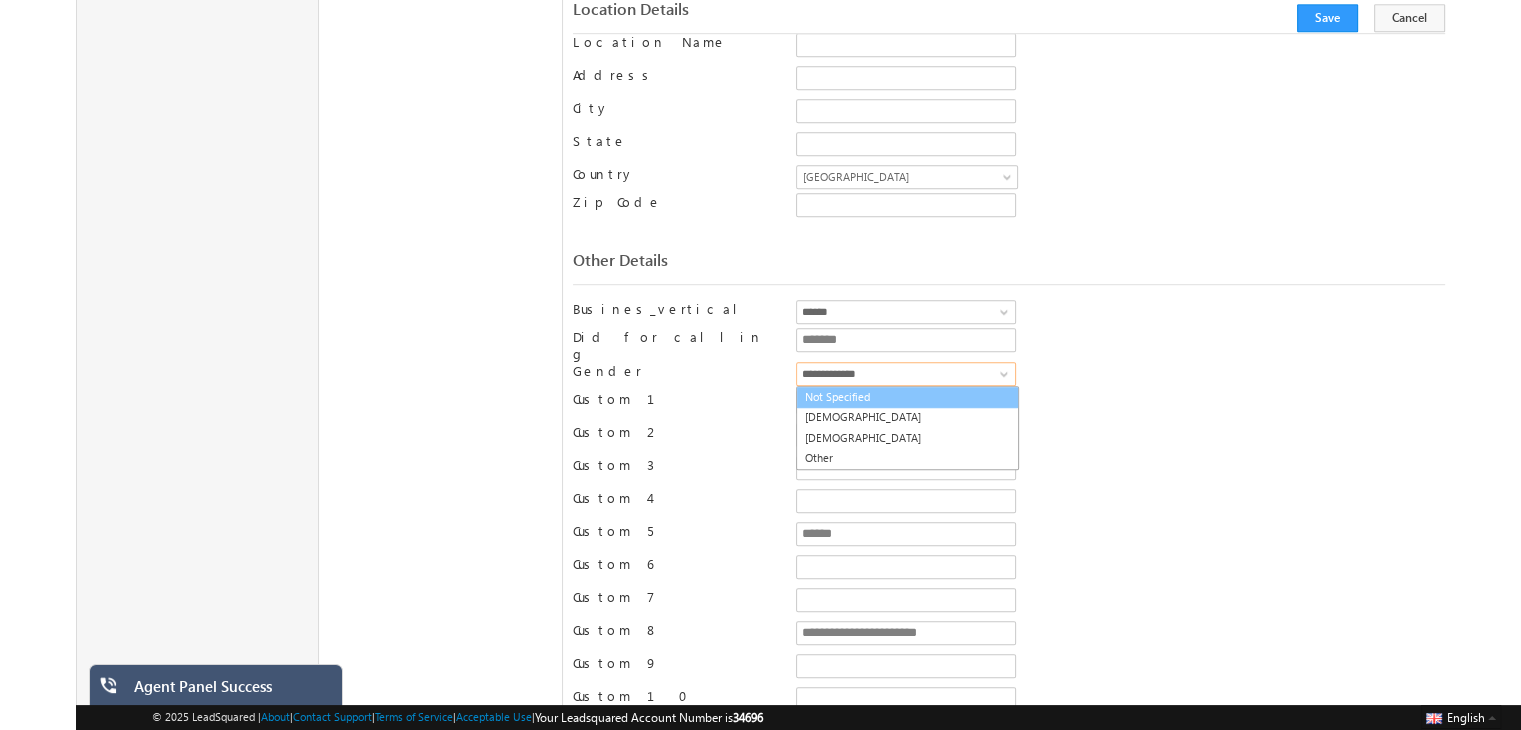 click on "Not Specified" at bounding box center [907, 397] 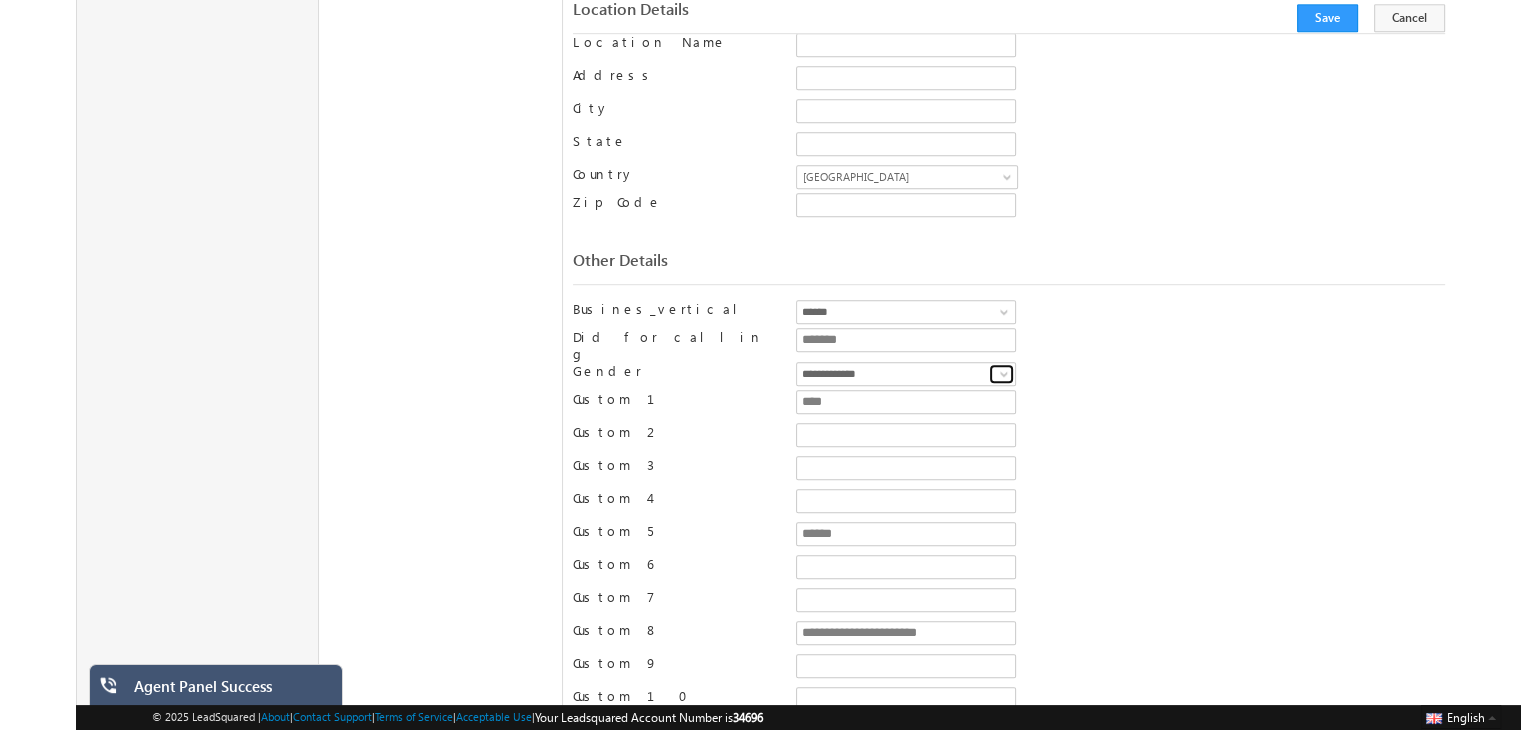 click at bounding box center (1004, 374) 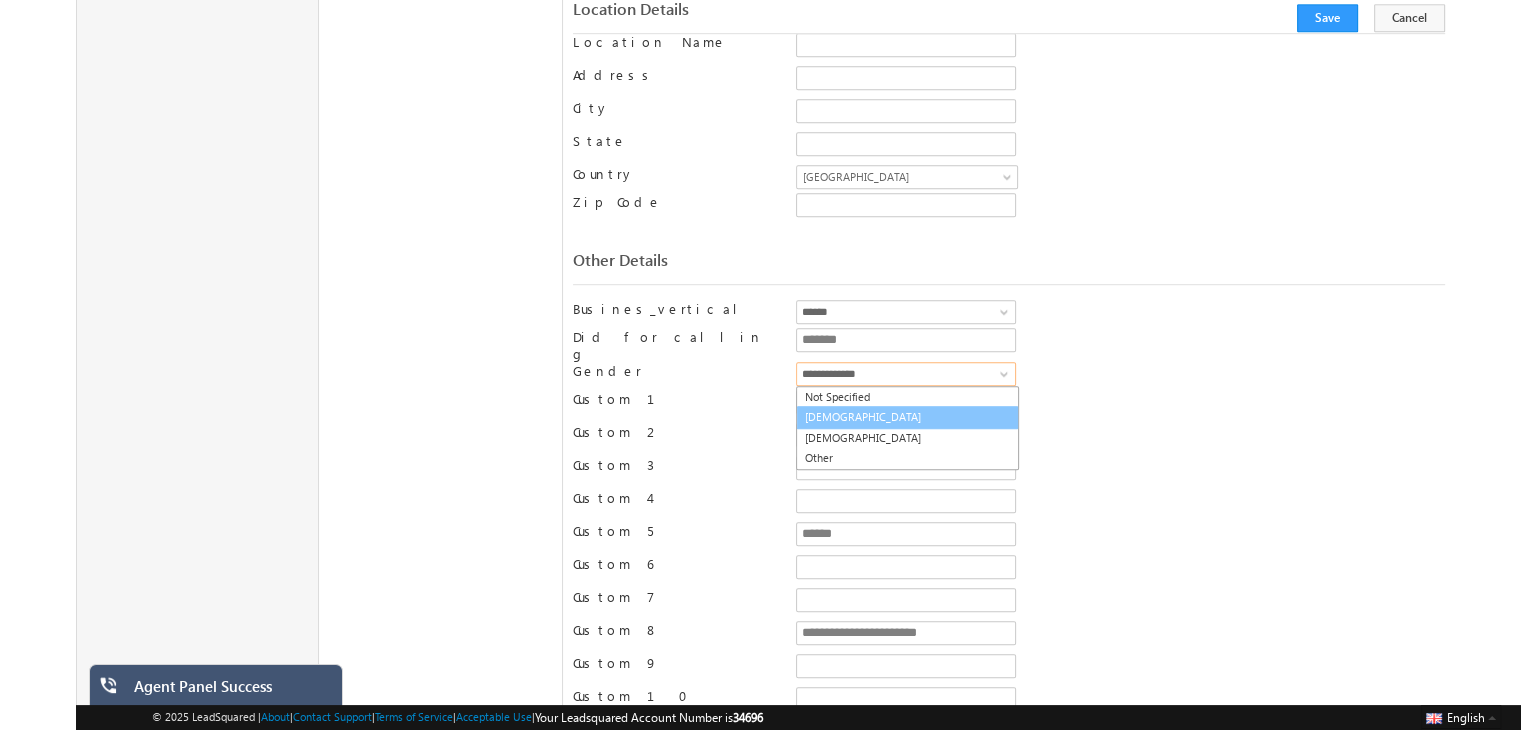 click on "[DEMOGRAPHIC_DATA]" at bounding box center [907, 417] 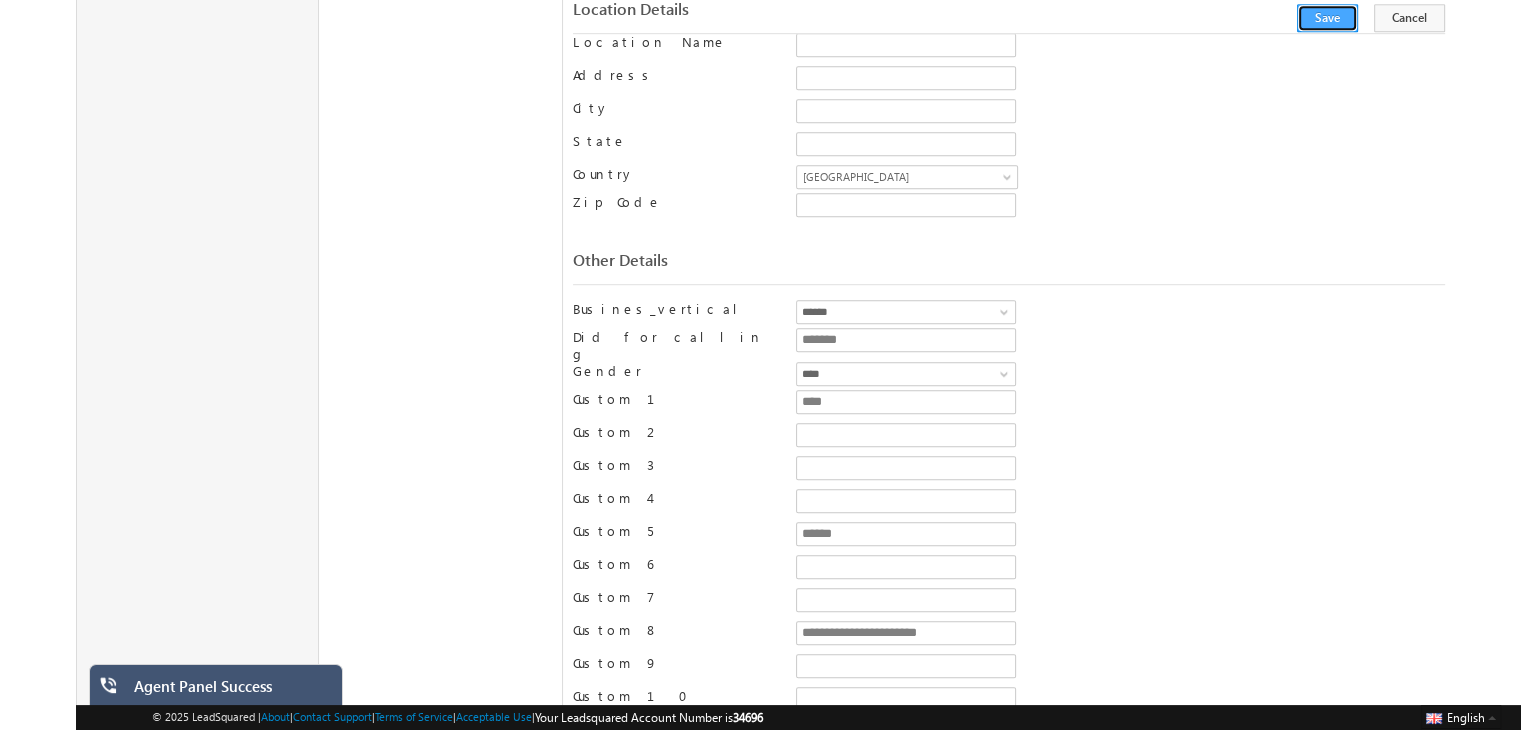 click on "Save" at bounding box center [1327, 19] 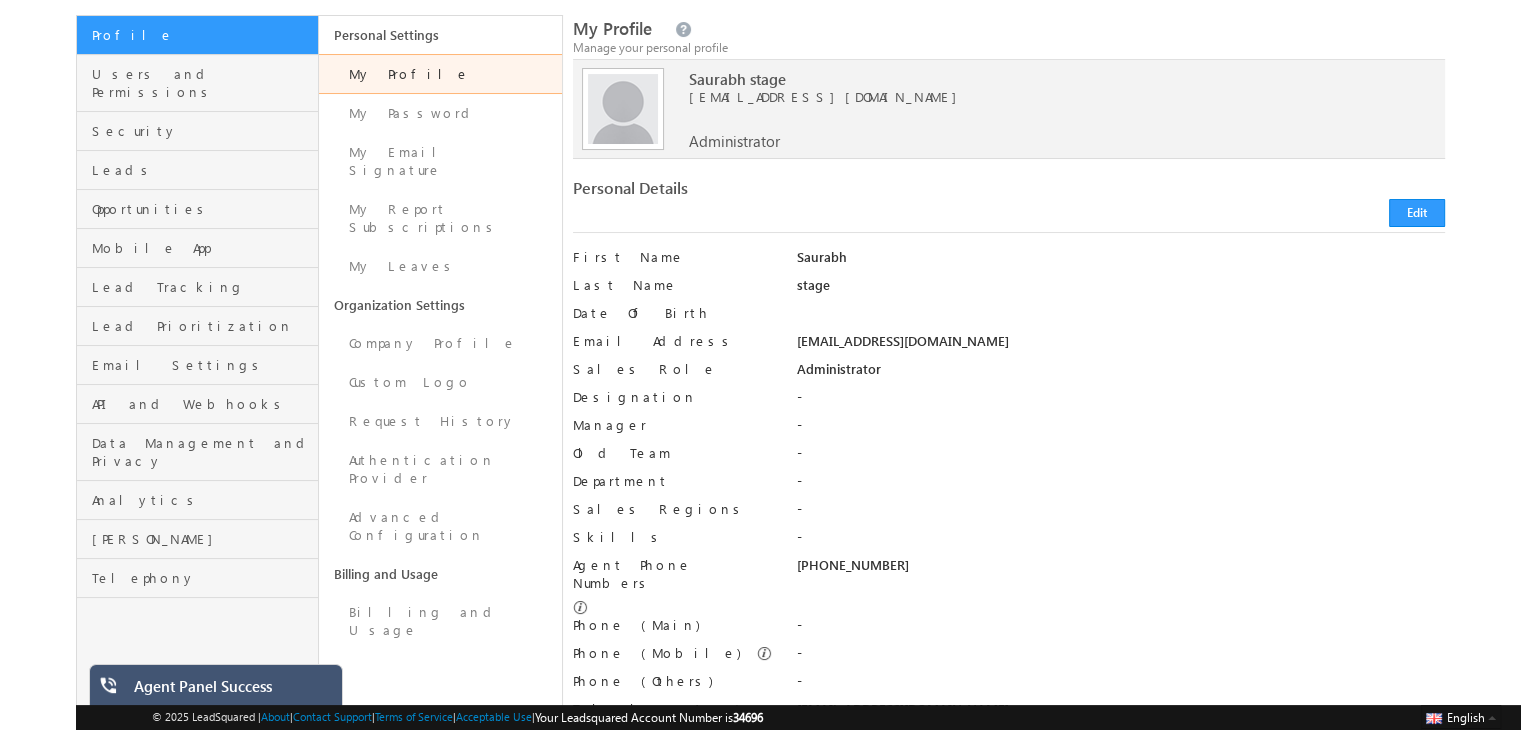 scroll, scrollTop: 0, scrollLeft: 0, axis: both 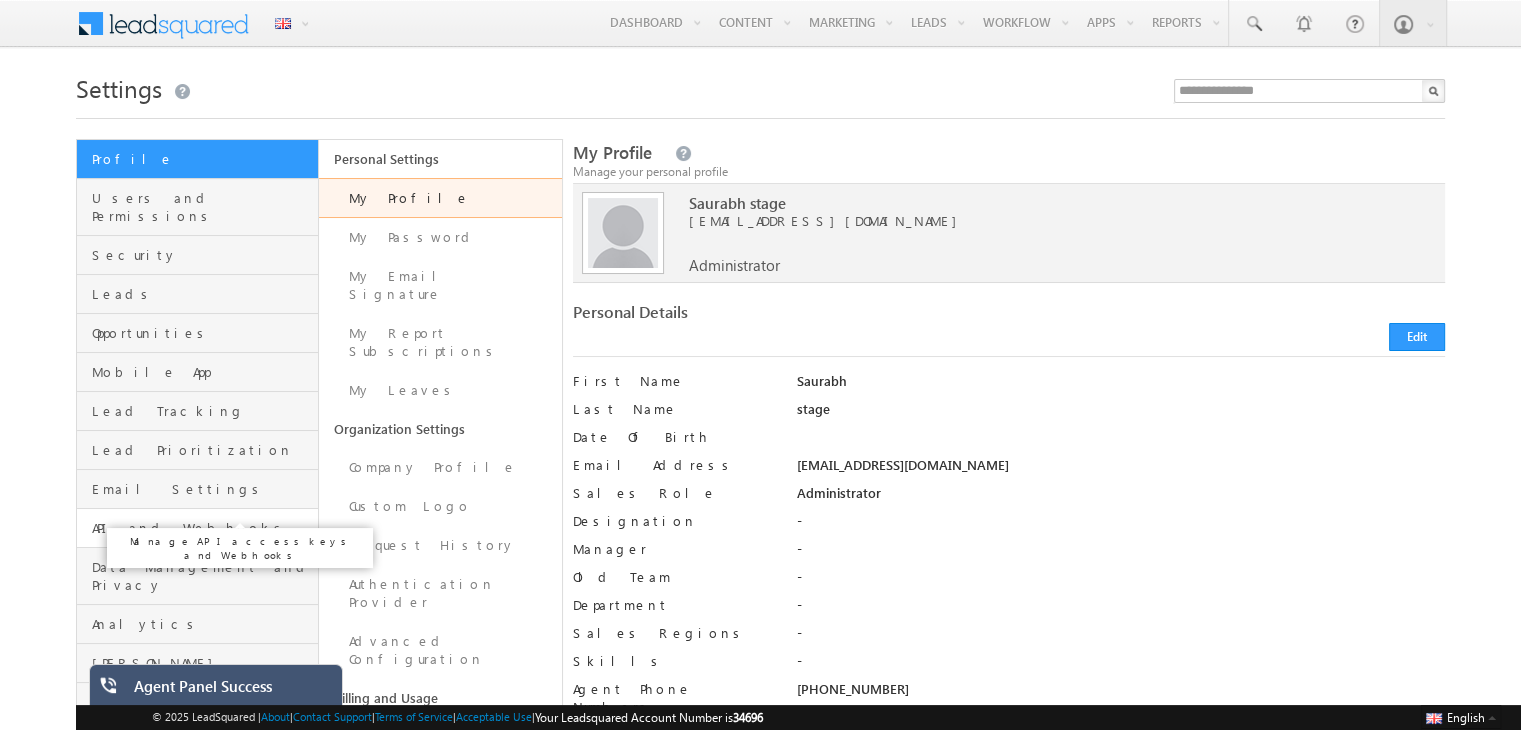 click on "API and Webhooks" at bounding box center [202, 528] 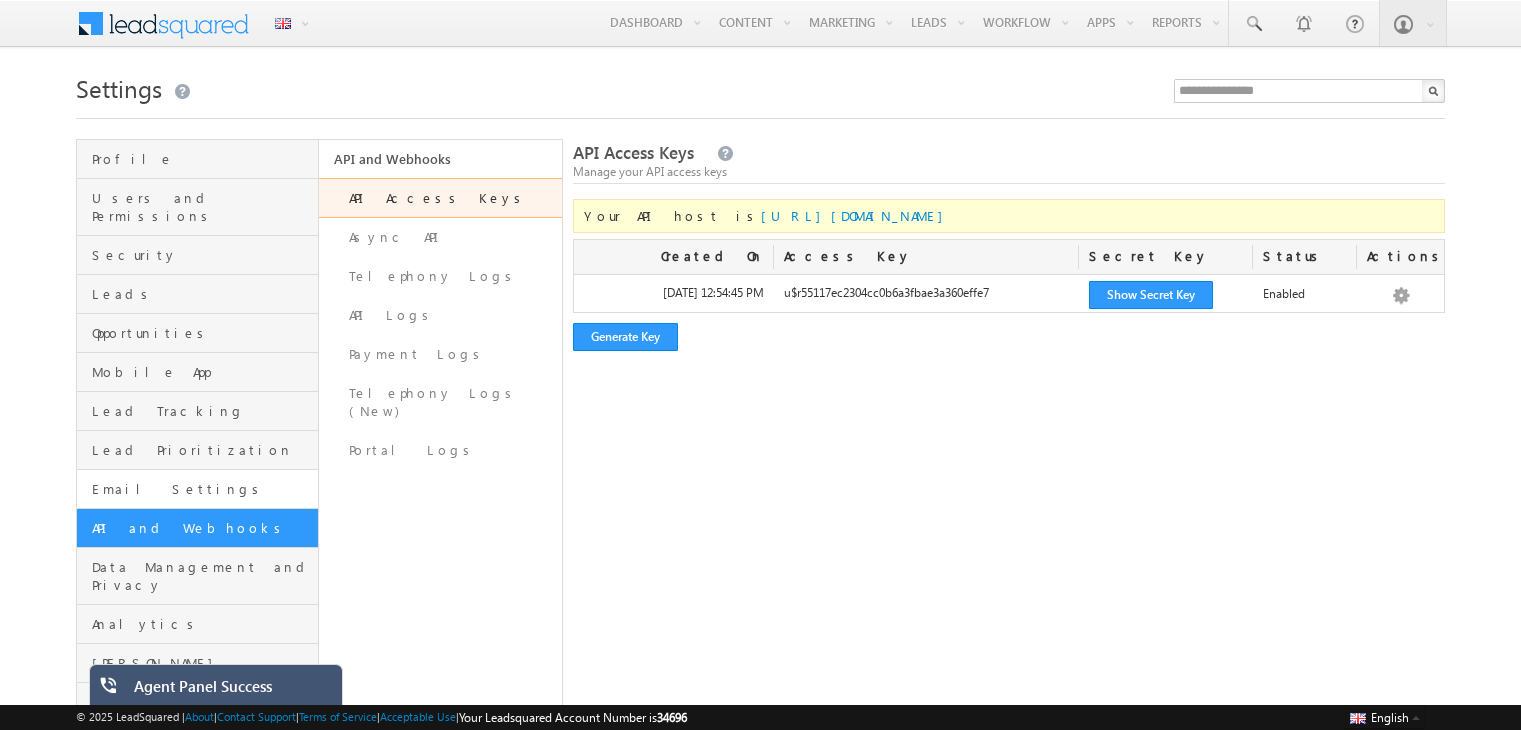 scroll, scrollTop: 0, scrollLeft: 0, axis: both 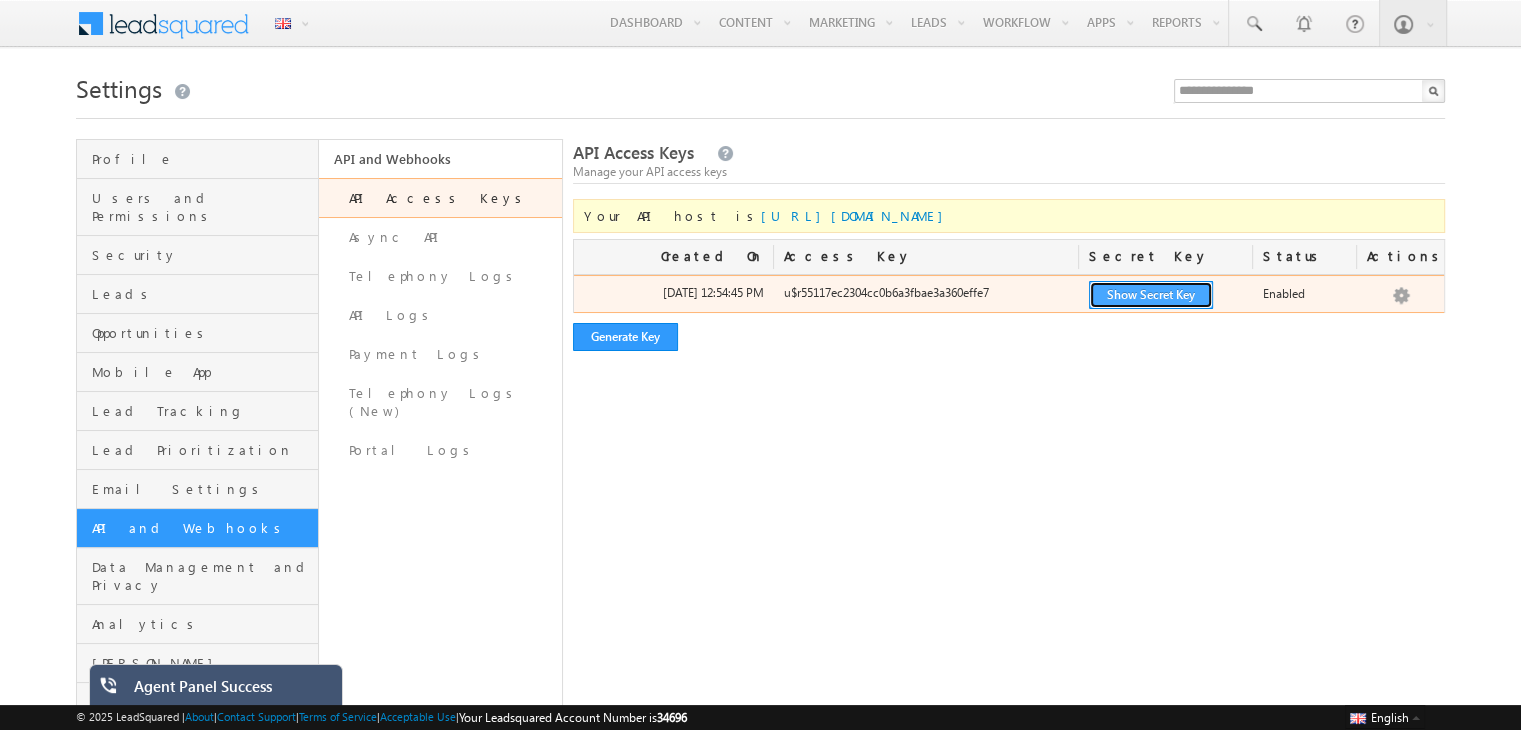click on "Show Secret Key" at bounding box center [1151, 295] 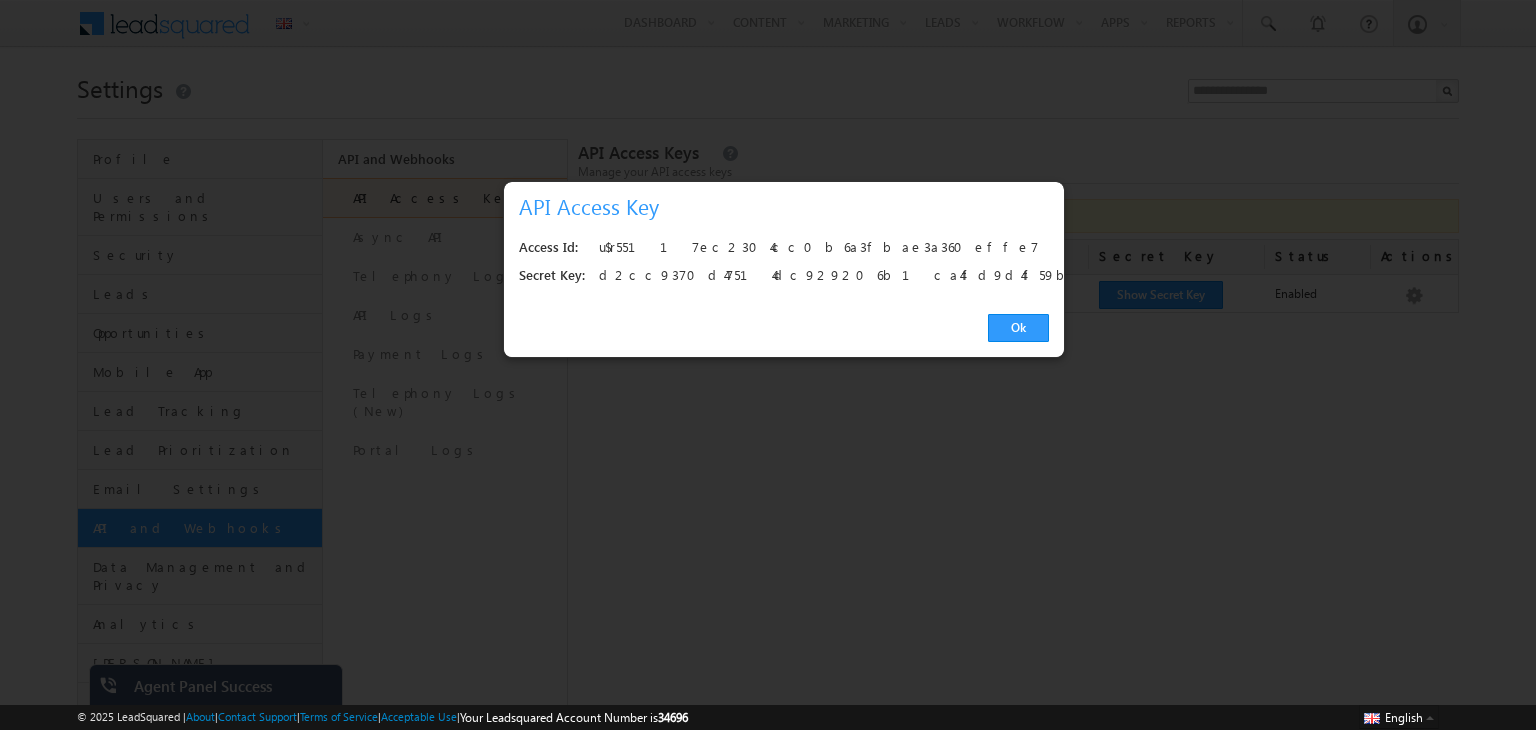 click on "u$r55117ec2304cc0b6a3fbae3a360effe7" at bounding box center (818, 248) 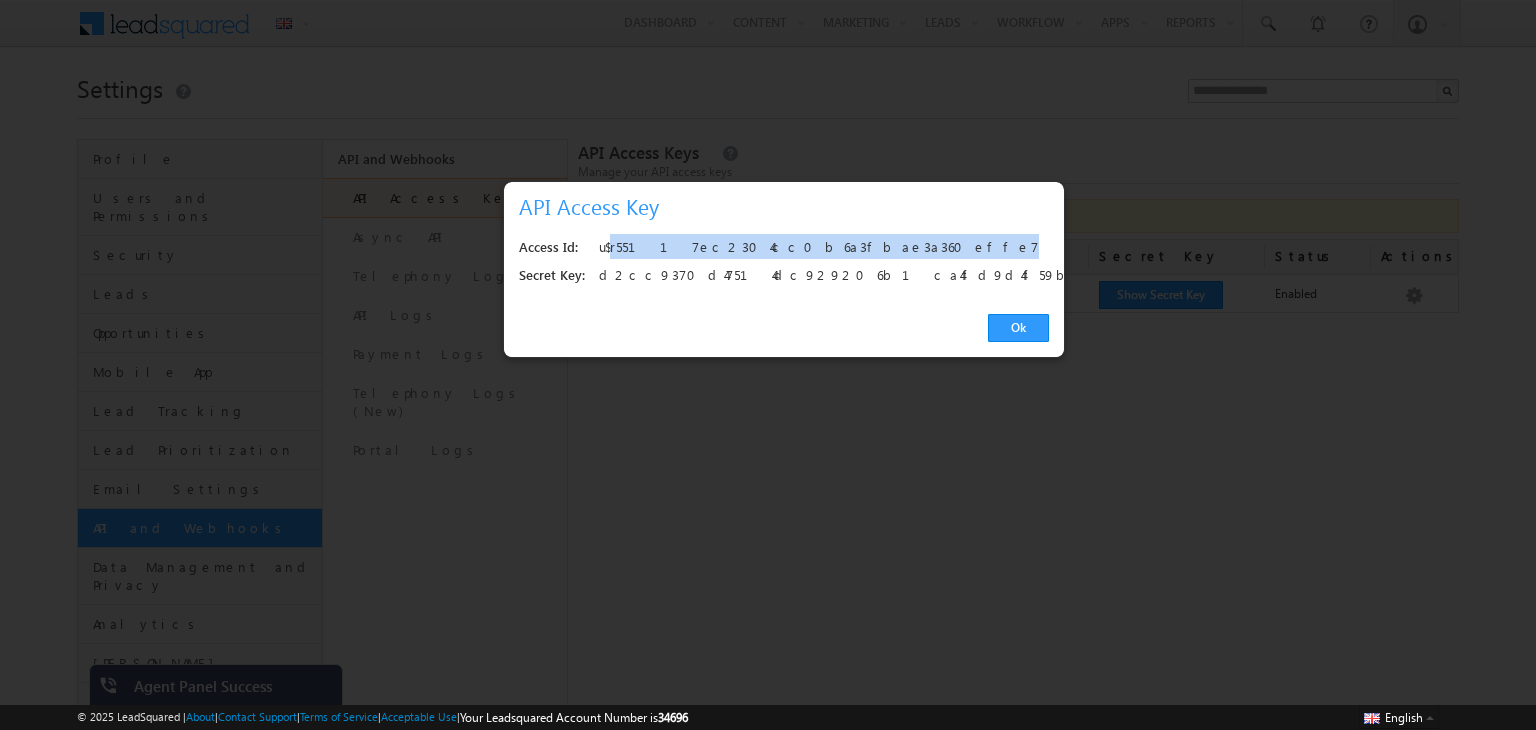 click on "u$r55117ec2304cc0b6a3fbae3a360effe7" at bounding box center [818, 248] 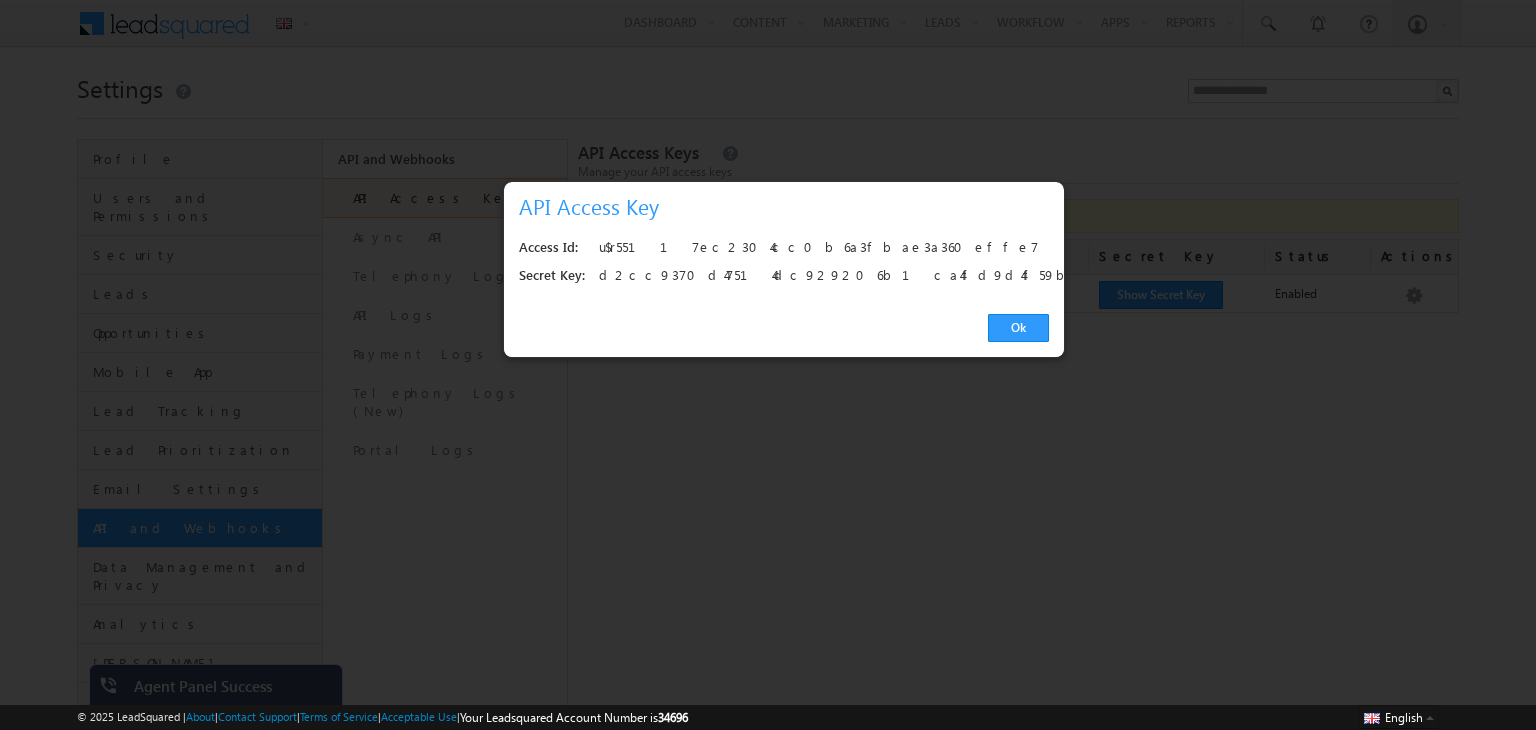 click on "d2cc9370d47514dc929206b1ca4fd9d4f59b6f07" at bounding box center [818, 276] 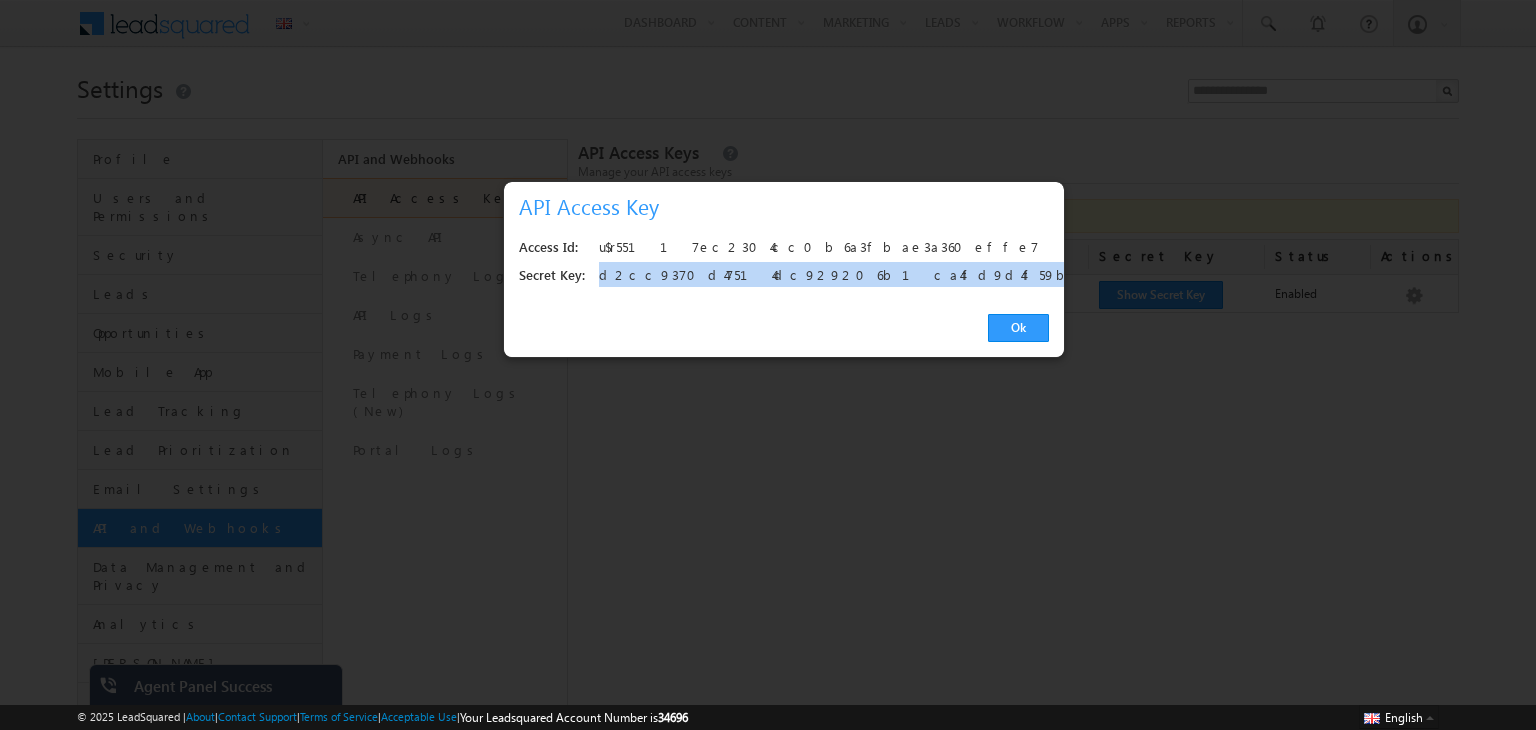 copy on "d2cc9370d47514dc929206b1ca4fd9d4f59b6f07" 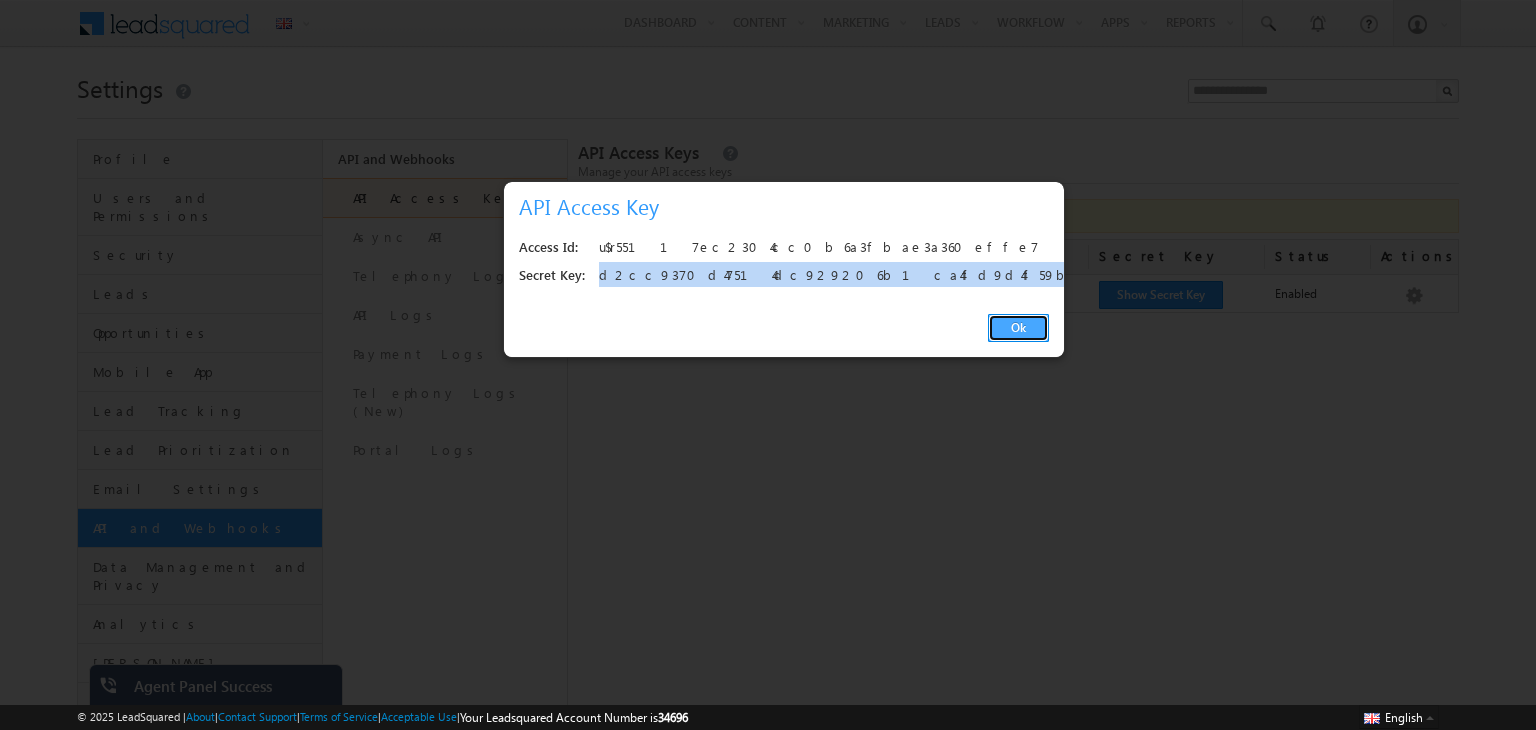 click on "Ok" at bounding box center [1018, 328] 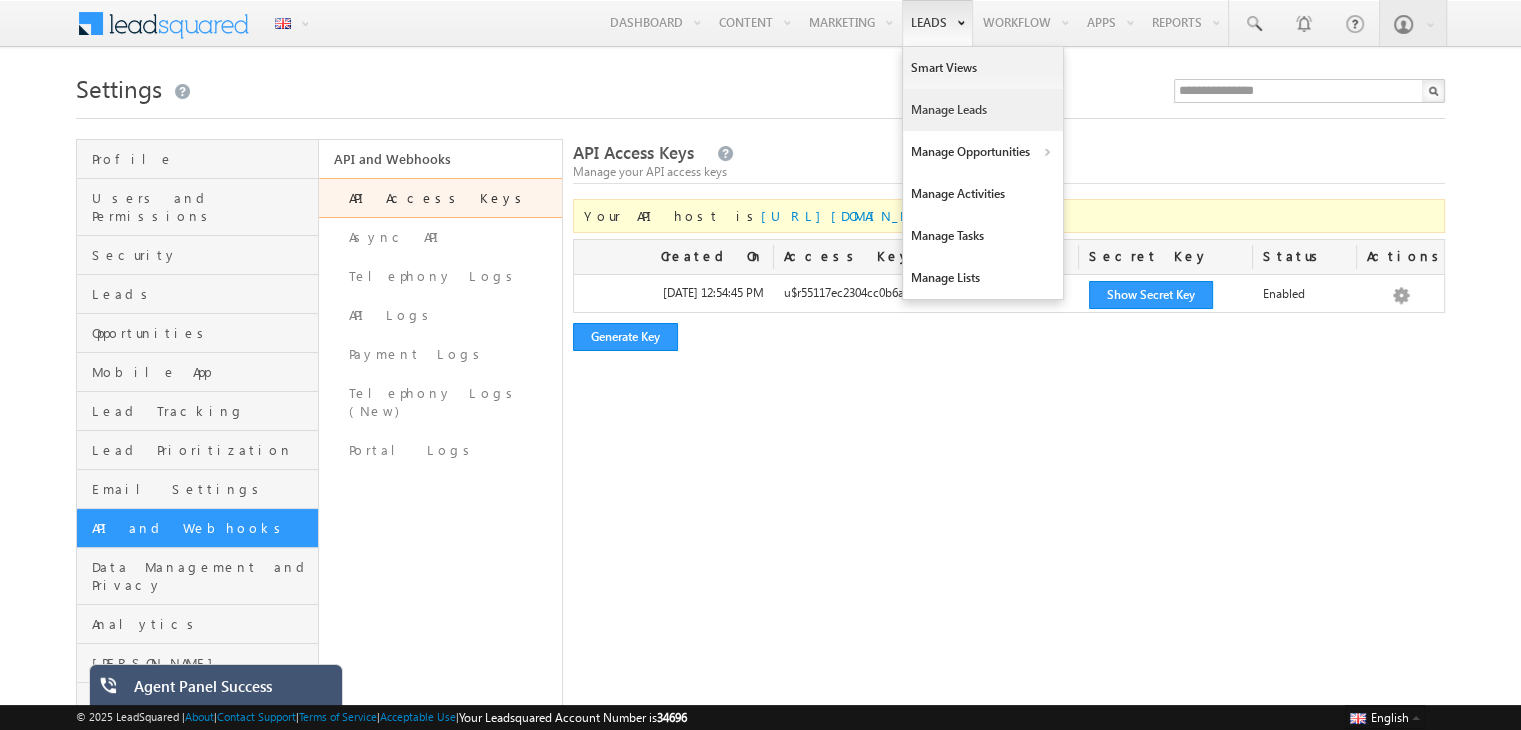 click on "Manage Leads" at bounding box center (983, 110) 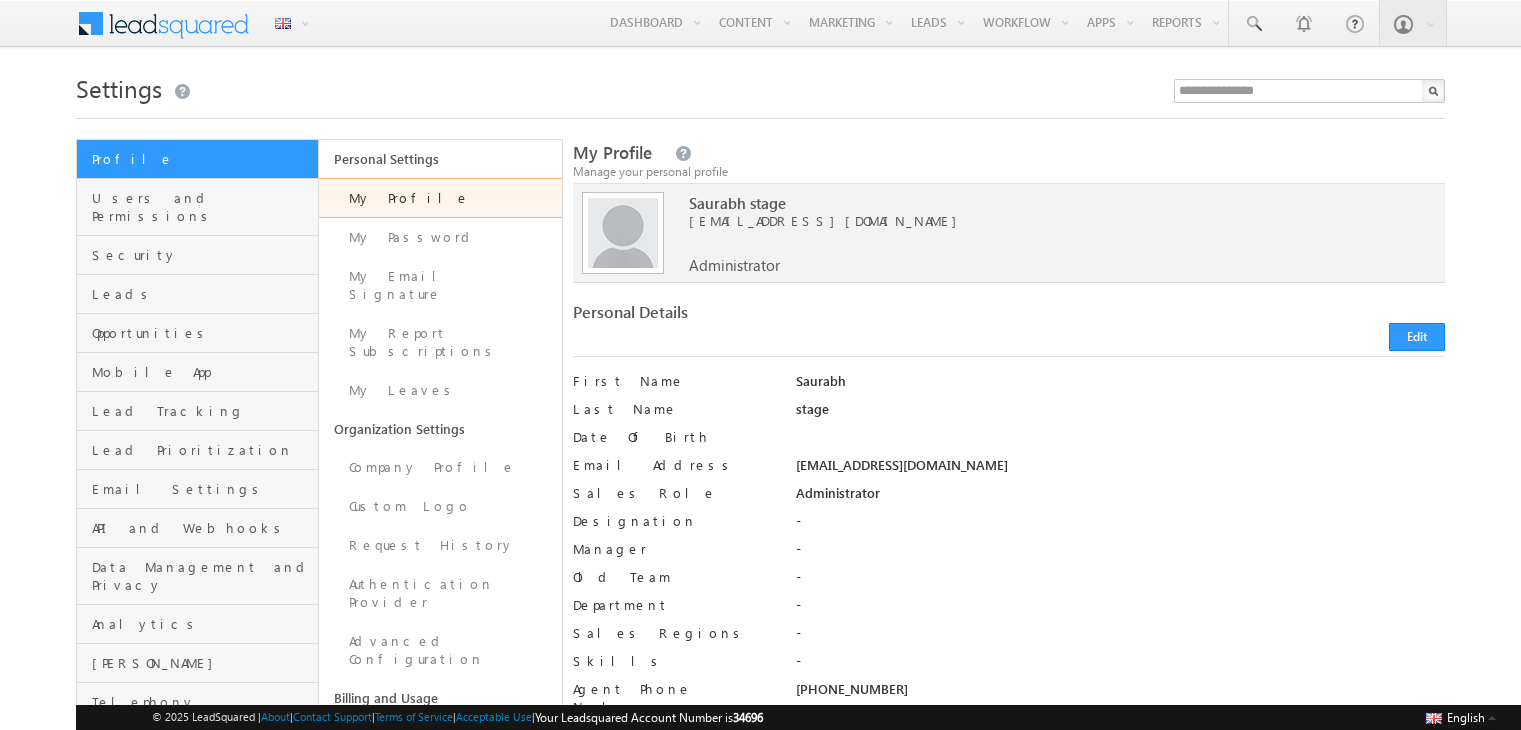 scroll, scrollTop: 0, scrollLeft: 0, axis: both 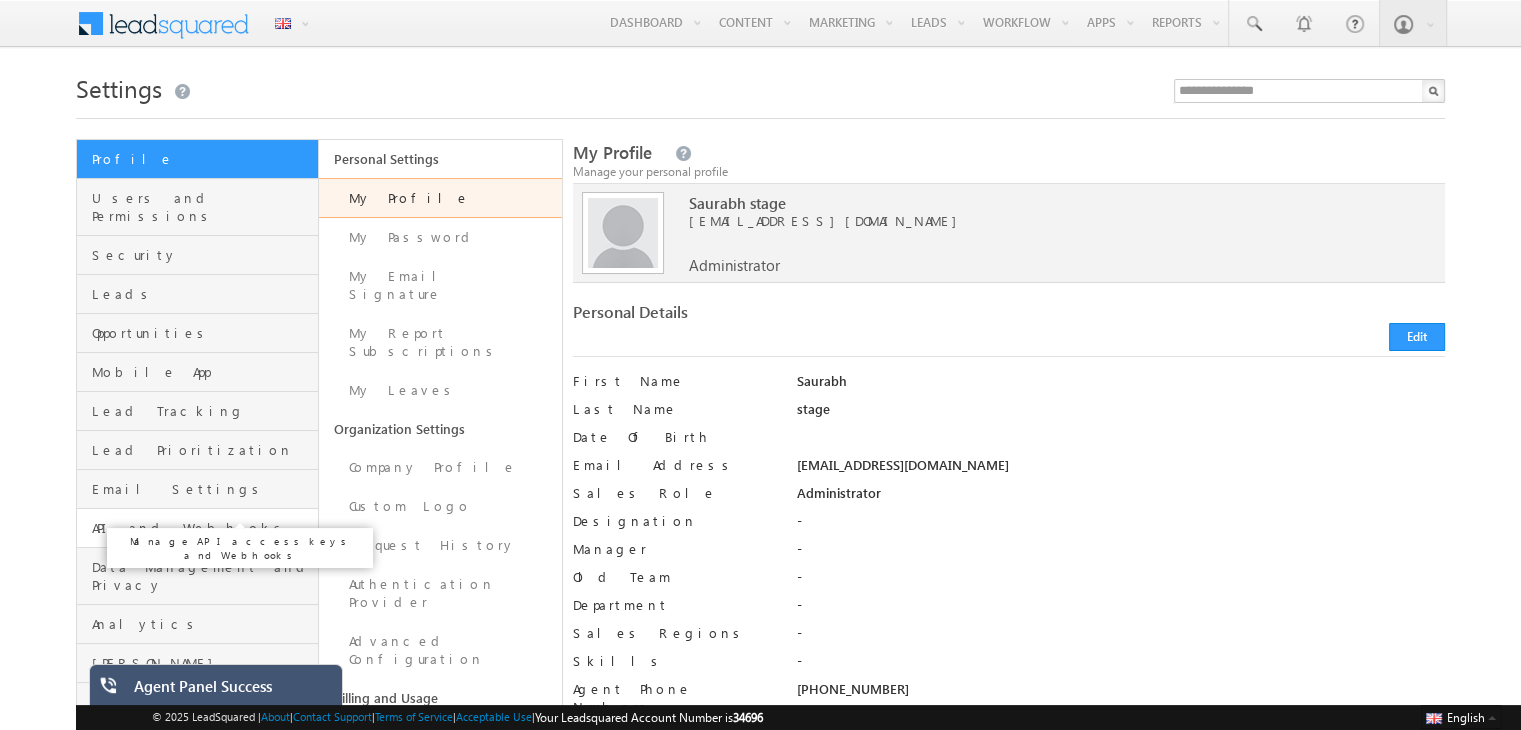 click on "API and Webhooks" at bounding box center (202, 528) 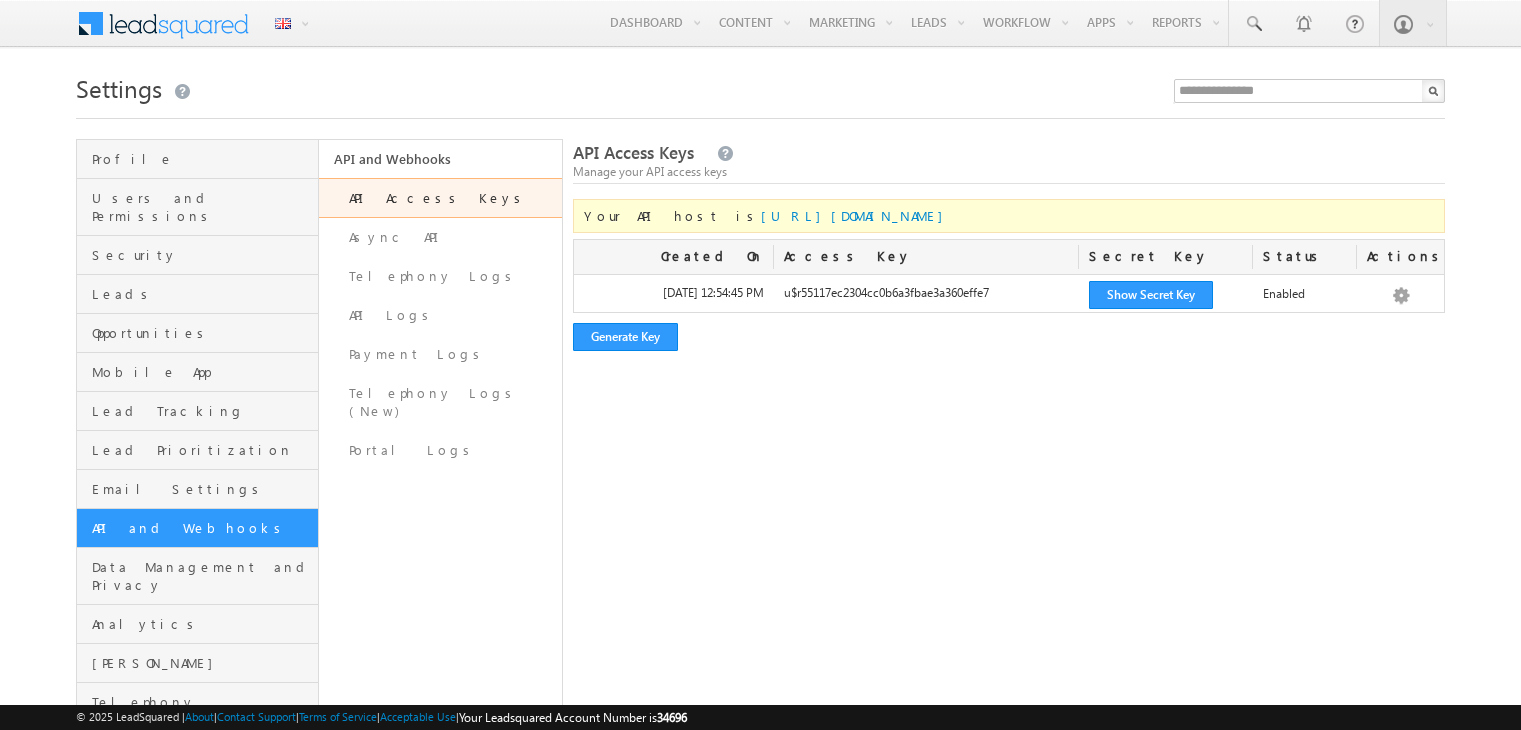 scroll, scrollTop: 0, scrollLeft: 0, axis: both 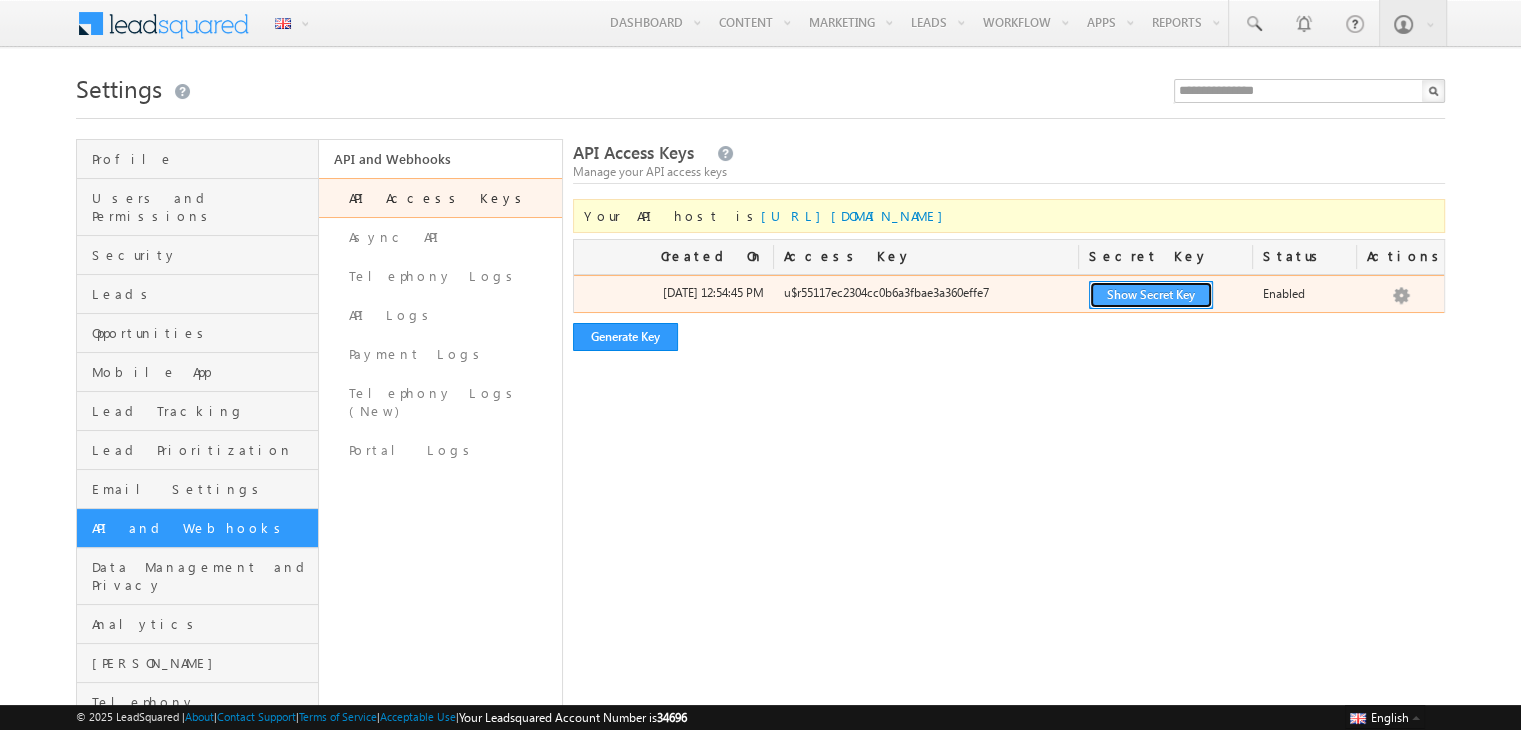 click on "Show Secret Key" at bounding box center (1151, 295) 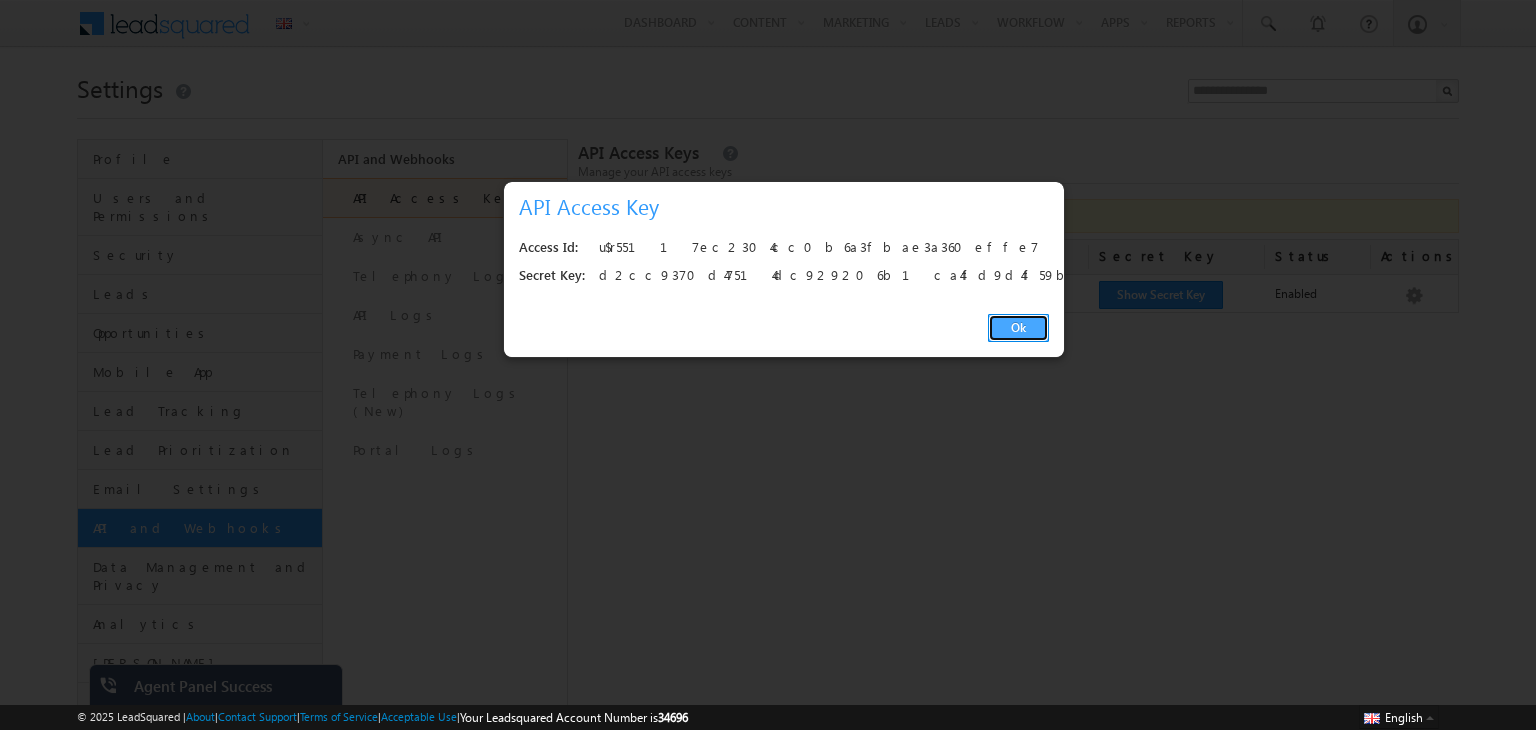 click on "Ok" at bounding box center [1018, 328] 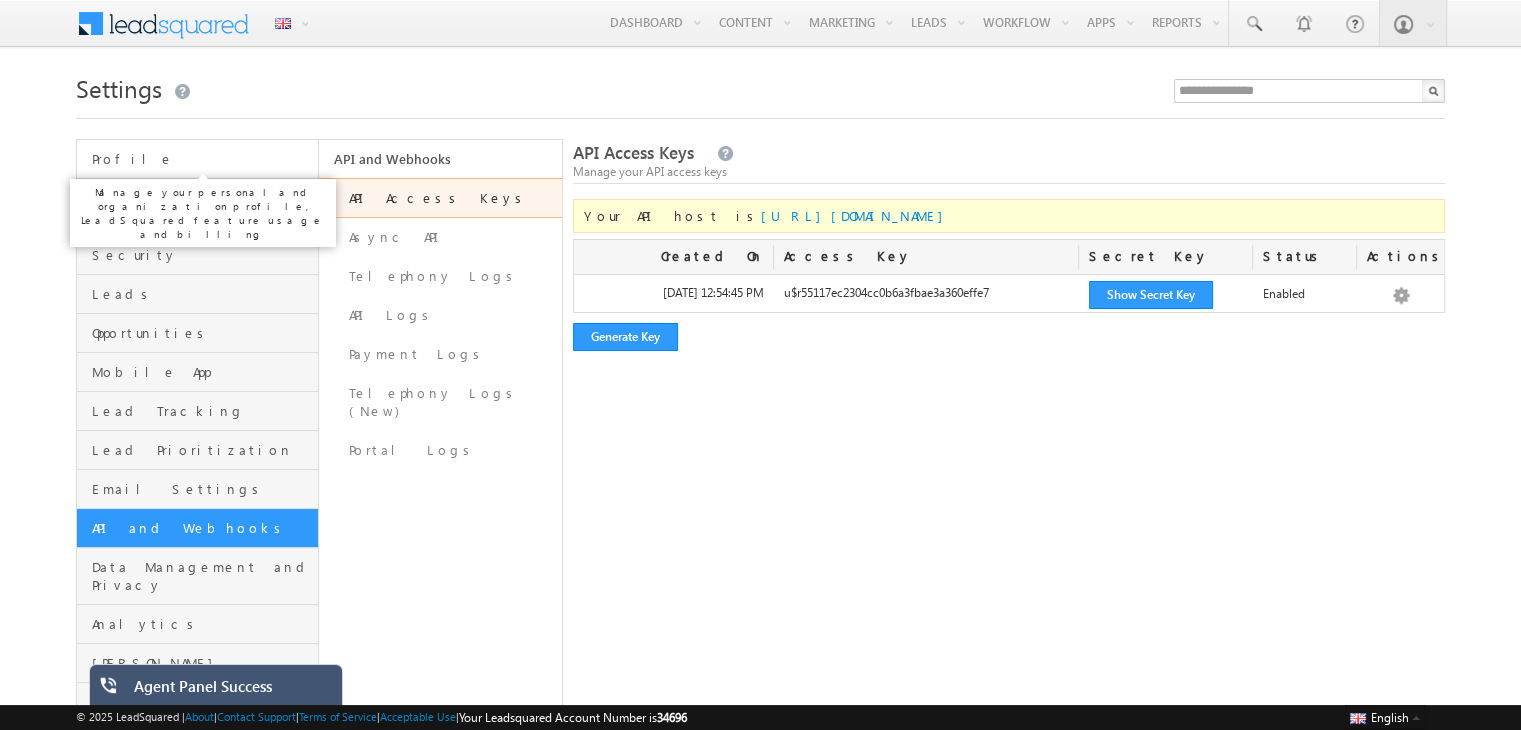 click on "Profile" at bounding box center (202, 159) 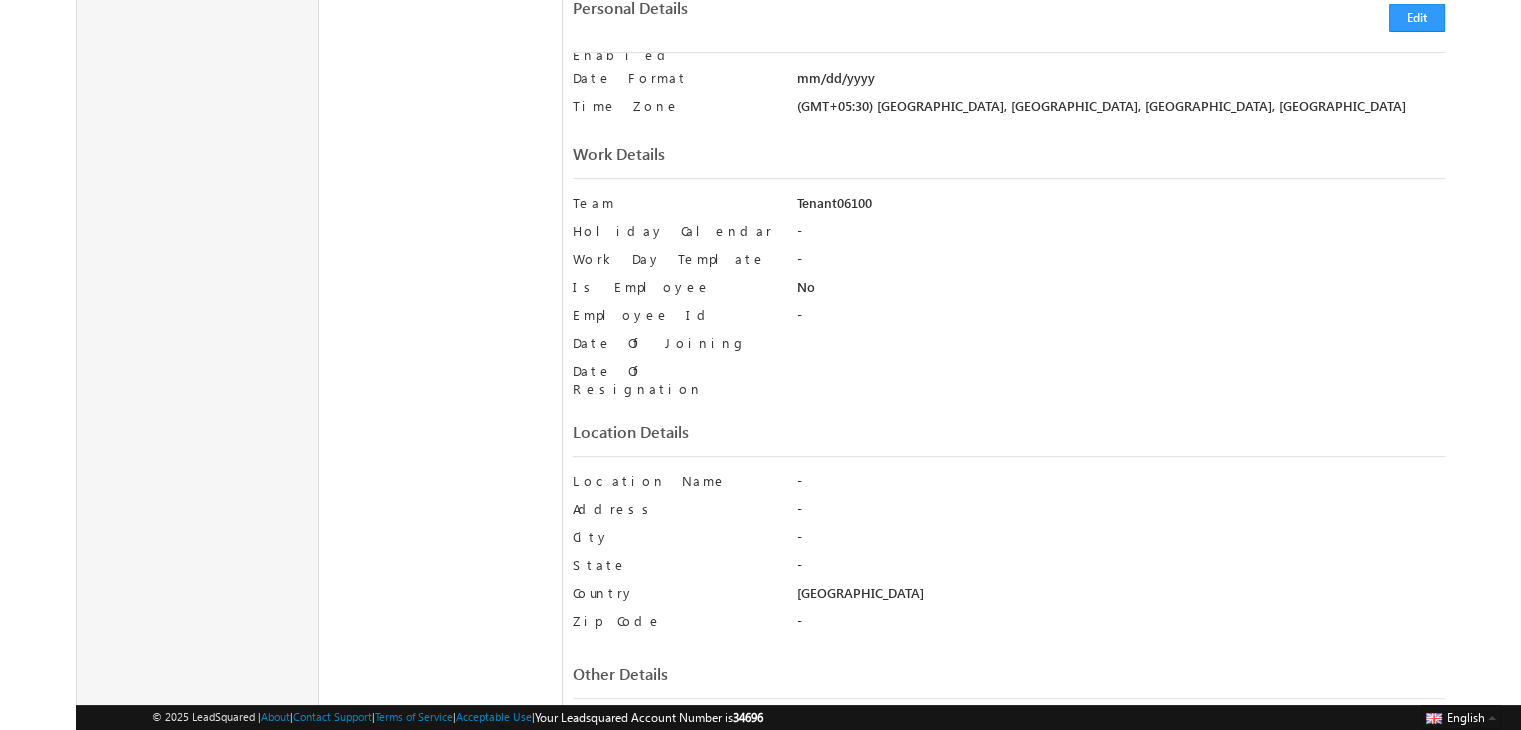 scroll, scrollTop: 1220, scrollLeft: 0, axis: vertical 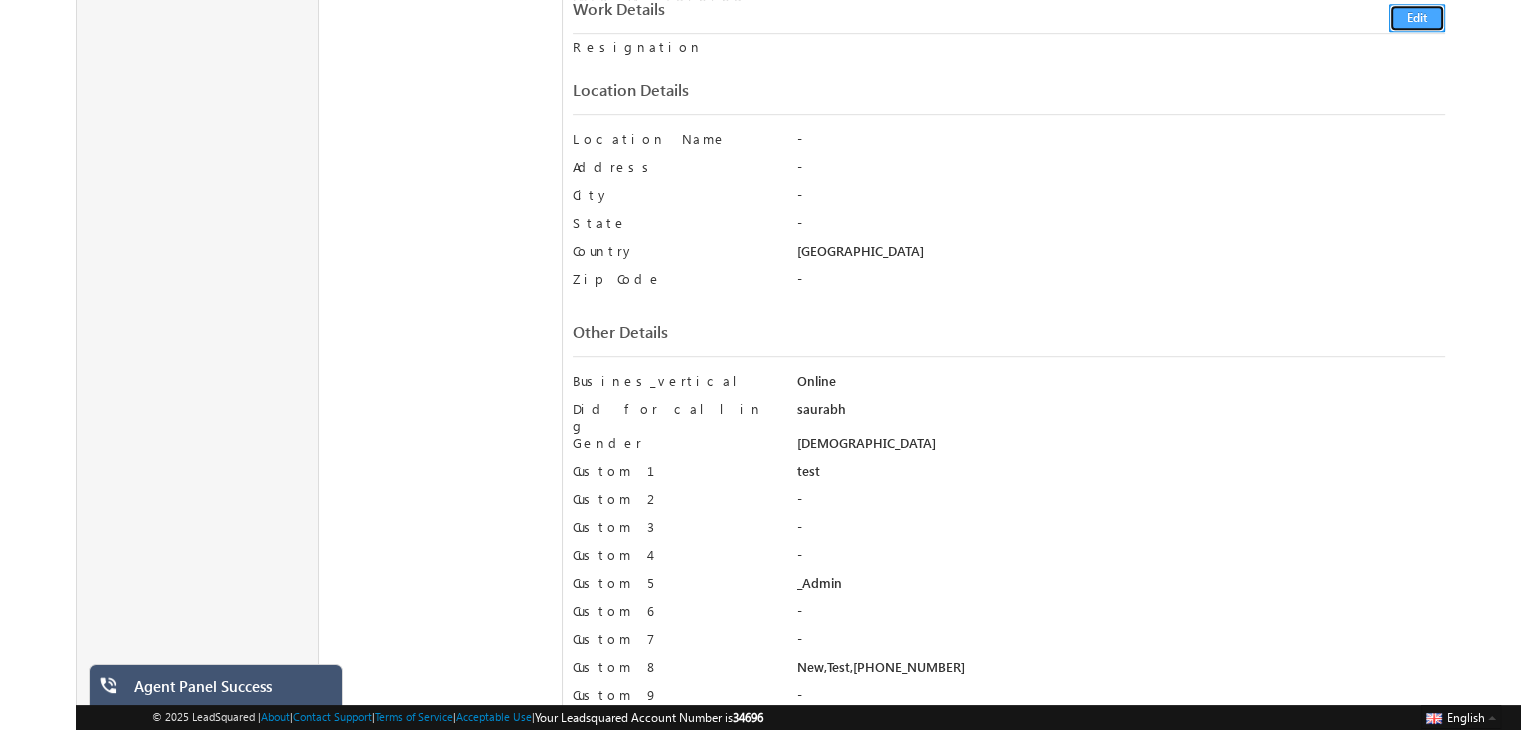click on "Edit" at bounding box center (1417, 19) 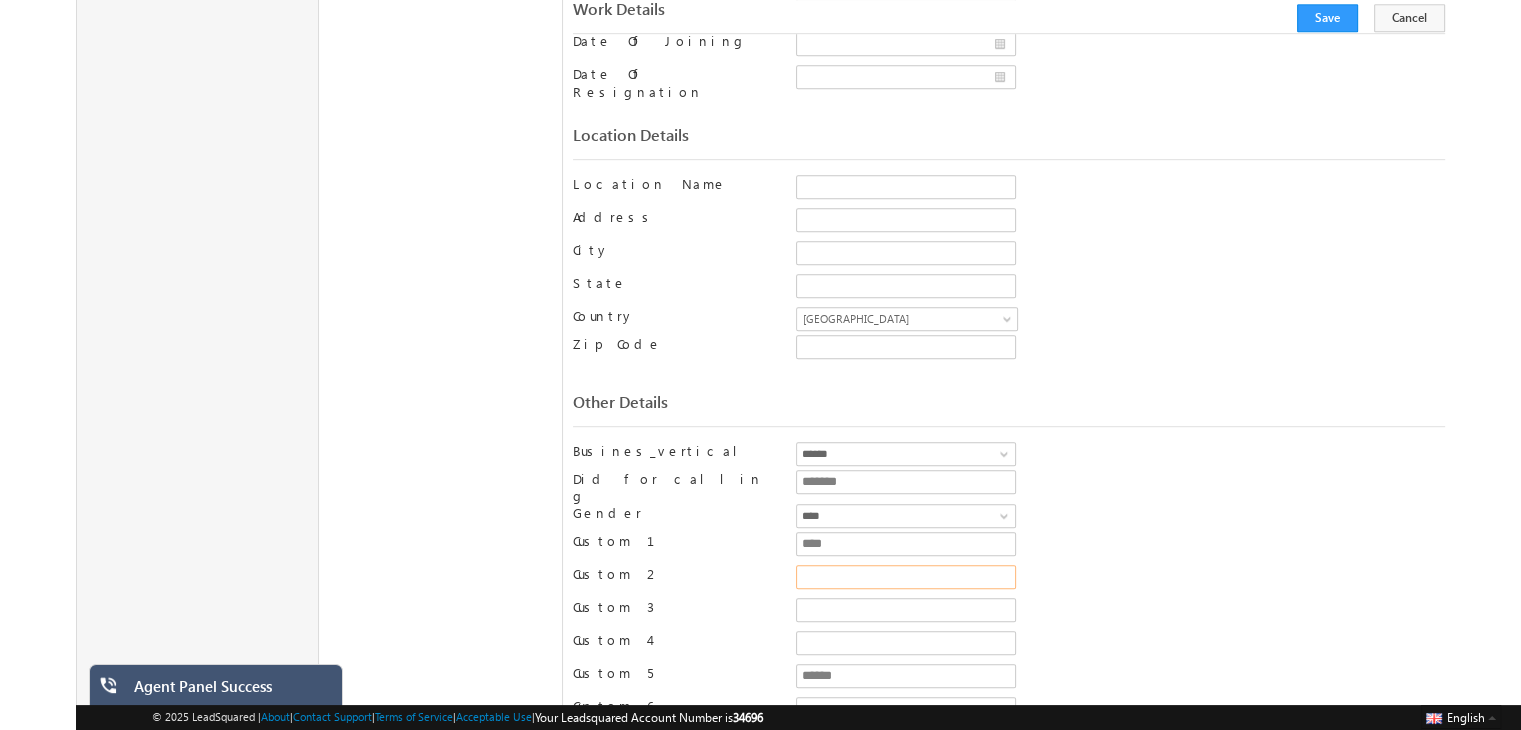click at bounding box center (906, 577) 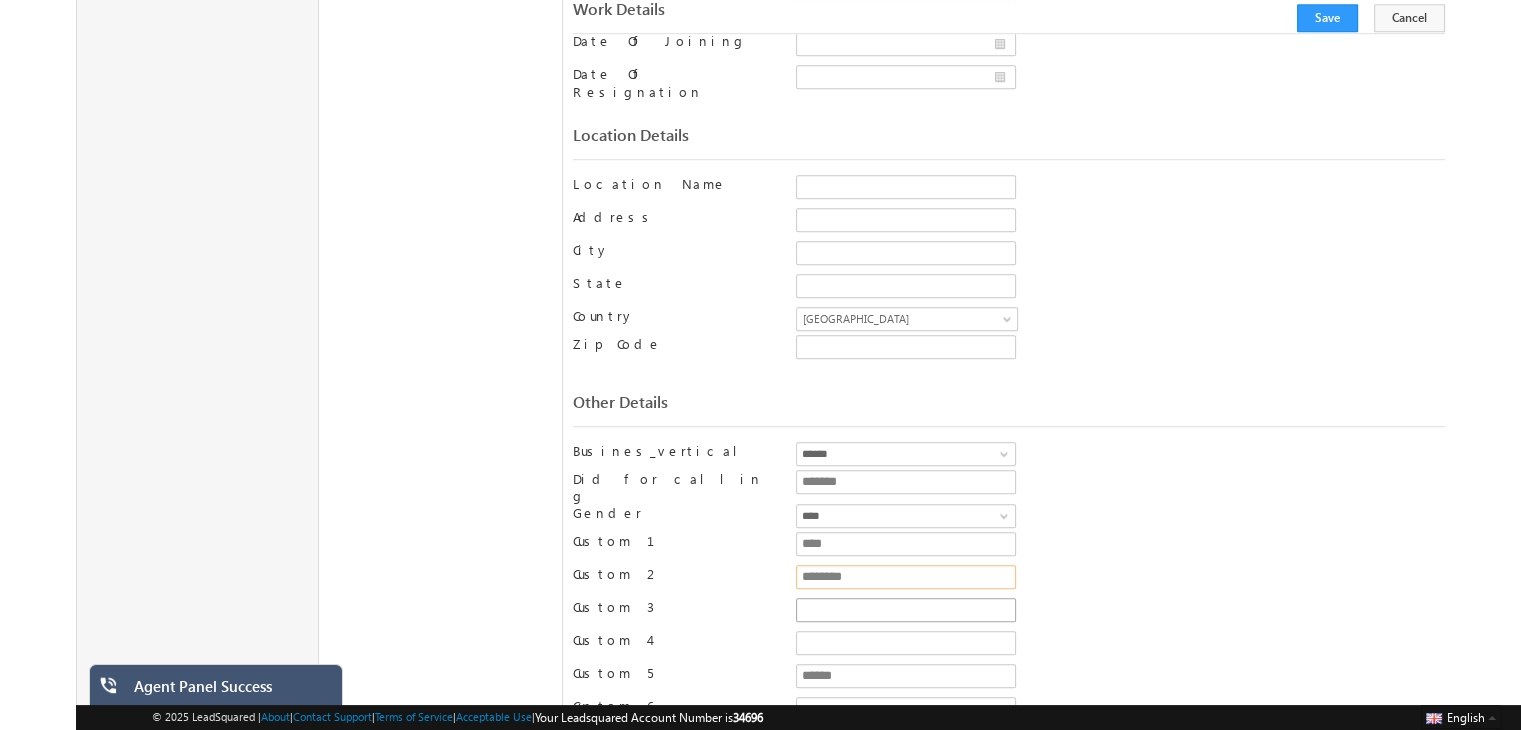 type on "********" 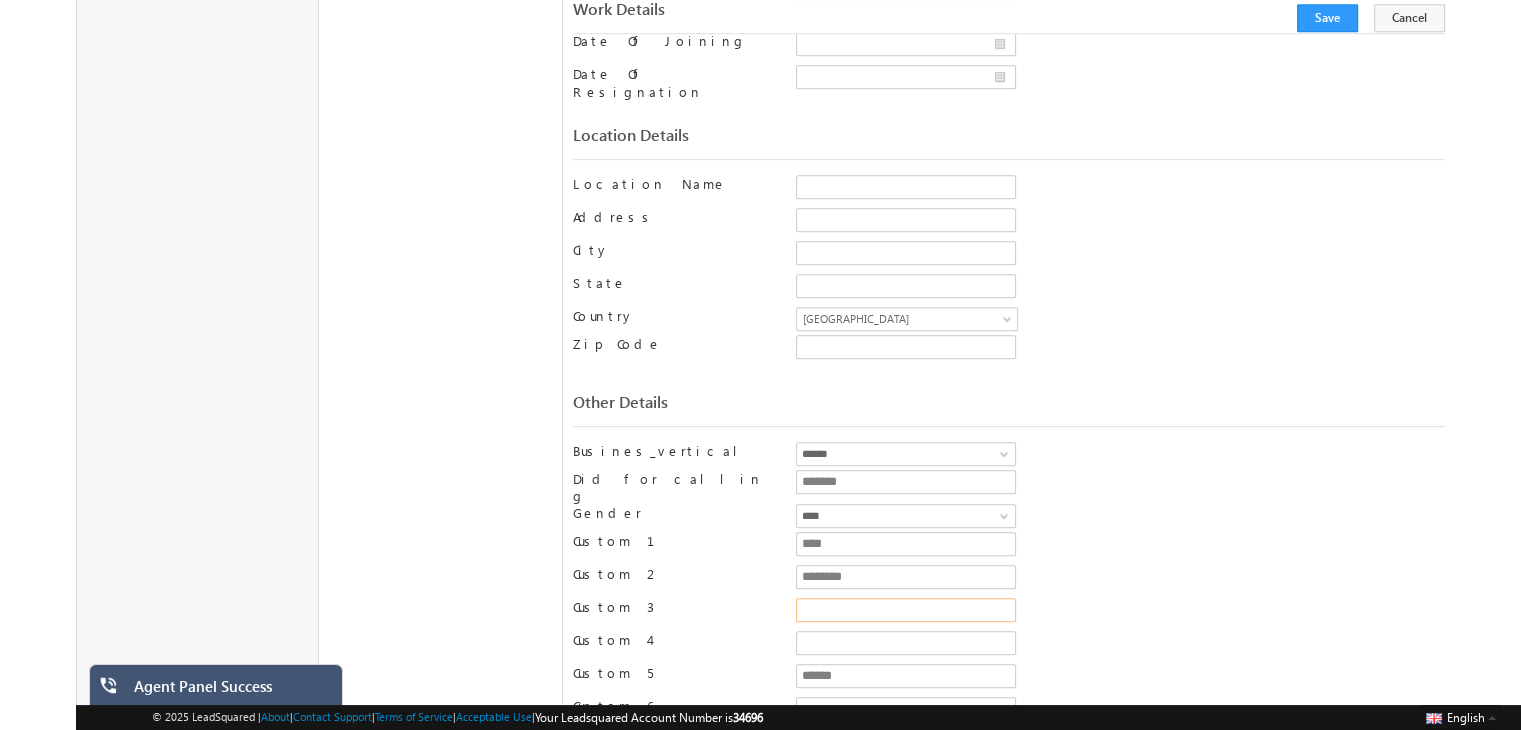 click at bounding box center (906, 610) 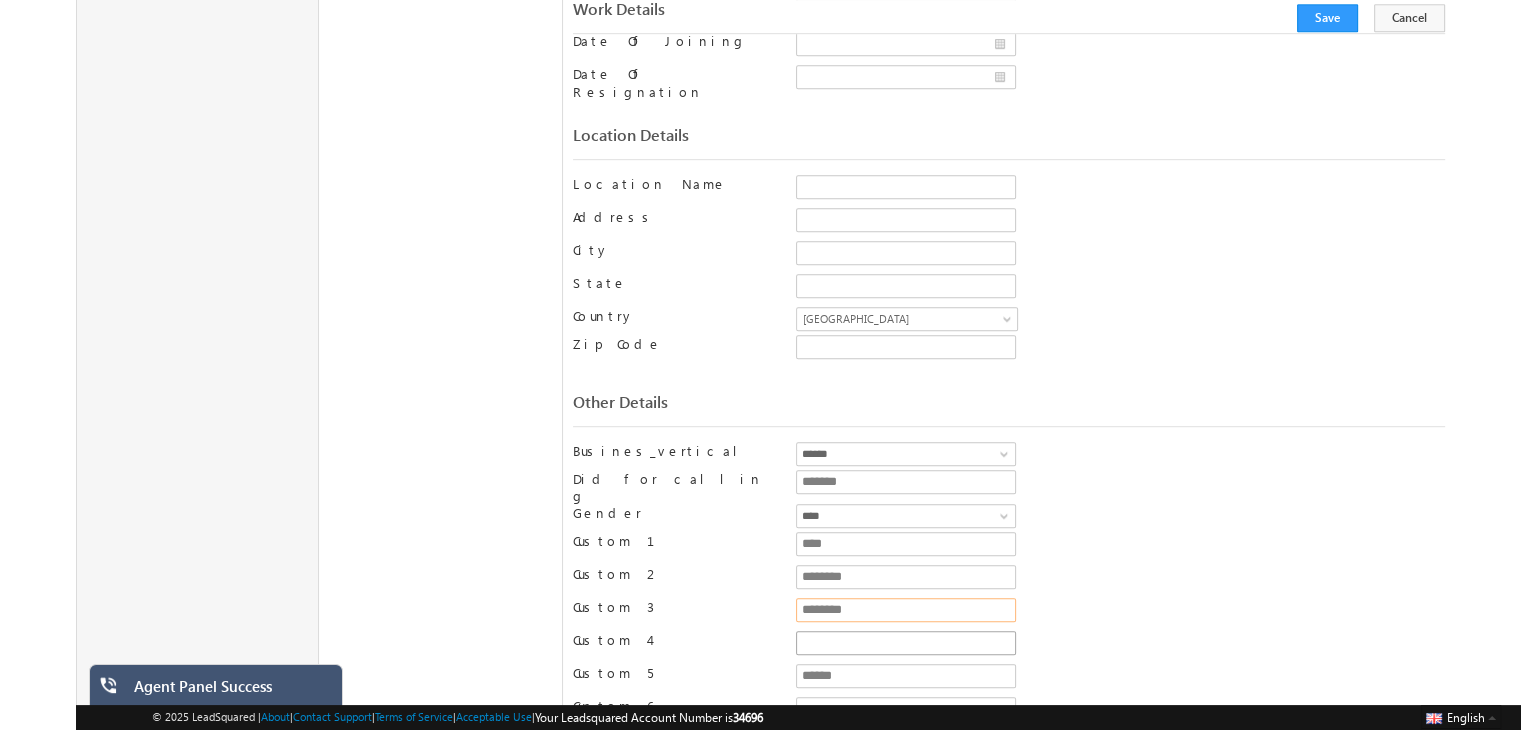 type on "********" 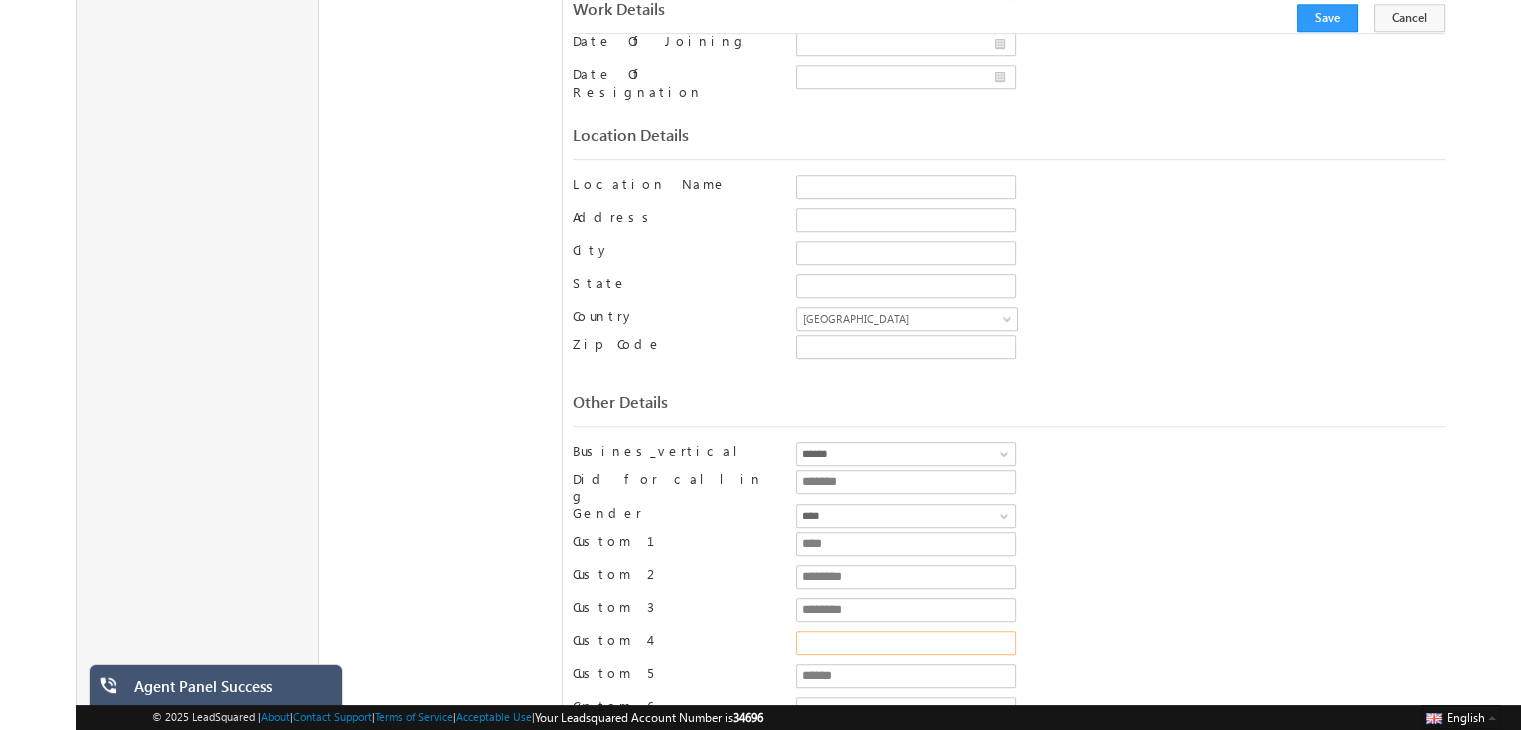 click at bounding box center (906, 643) 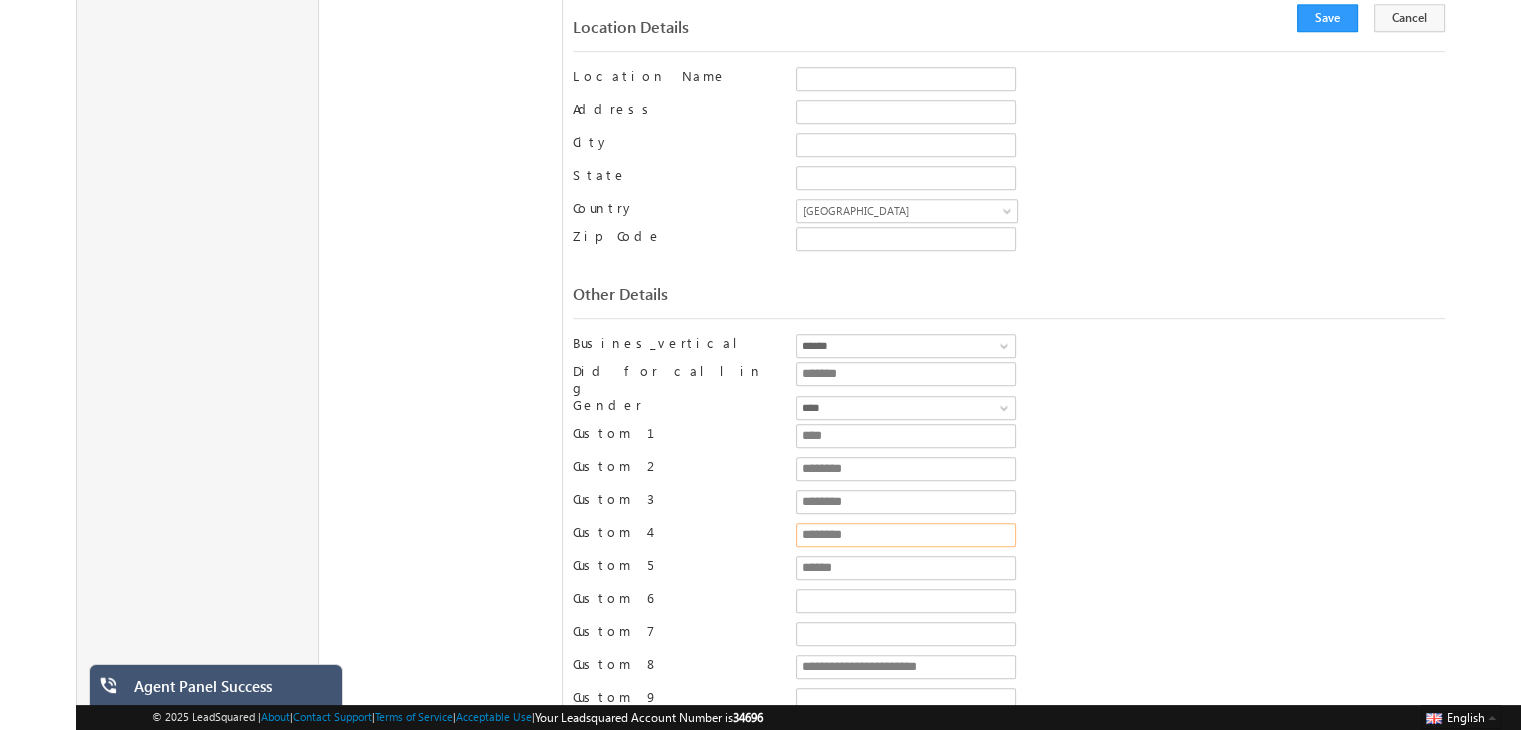 scroll, scrollTop: 1362, scrollLeft: 0, axis: vertical 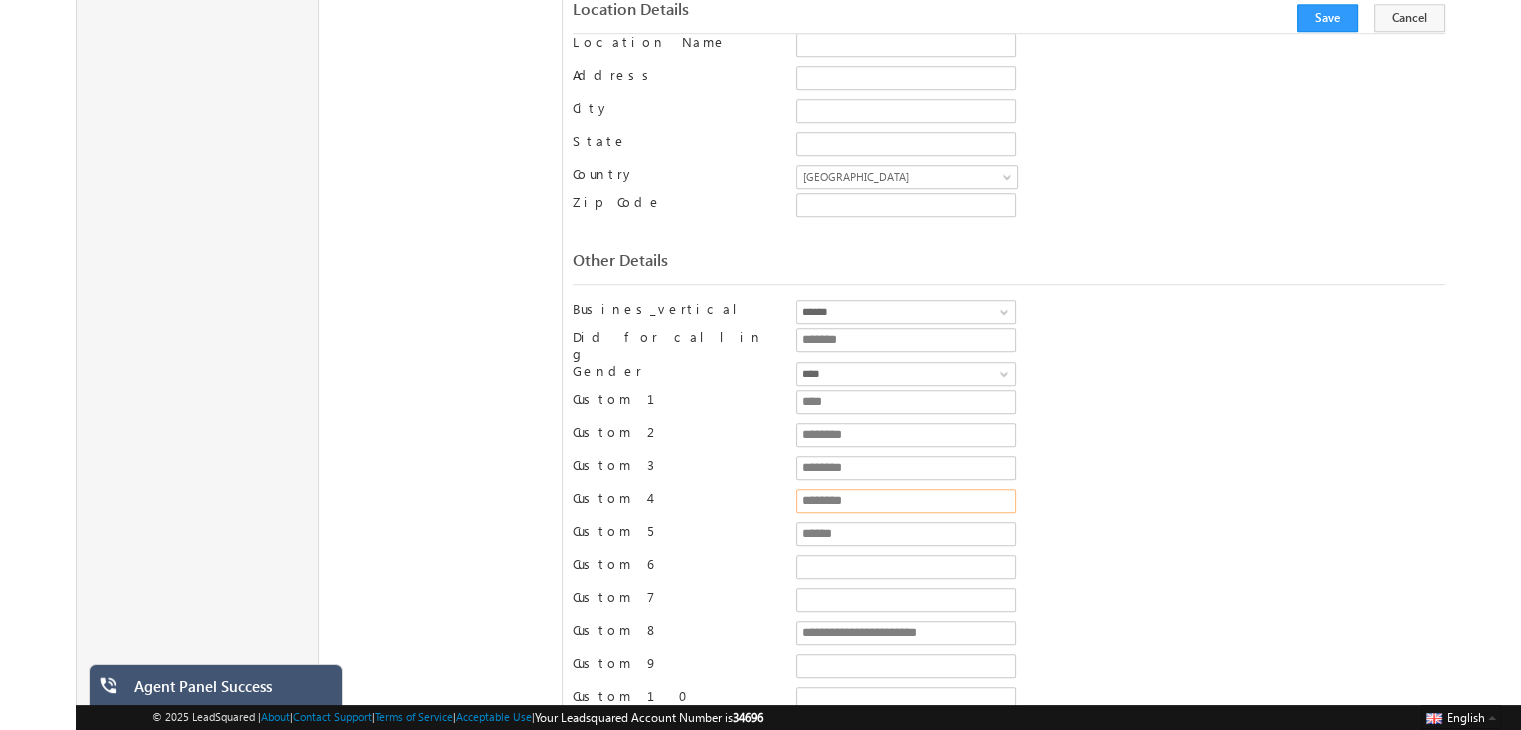 type on "********" 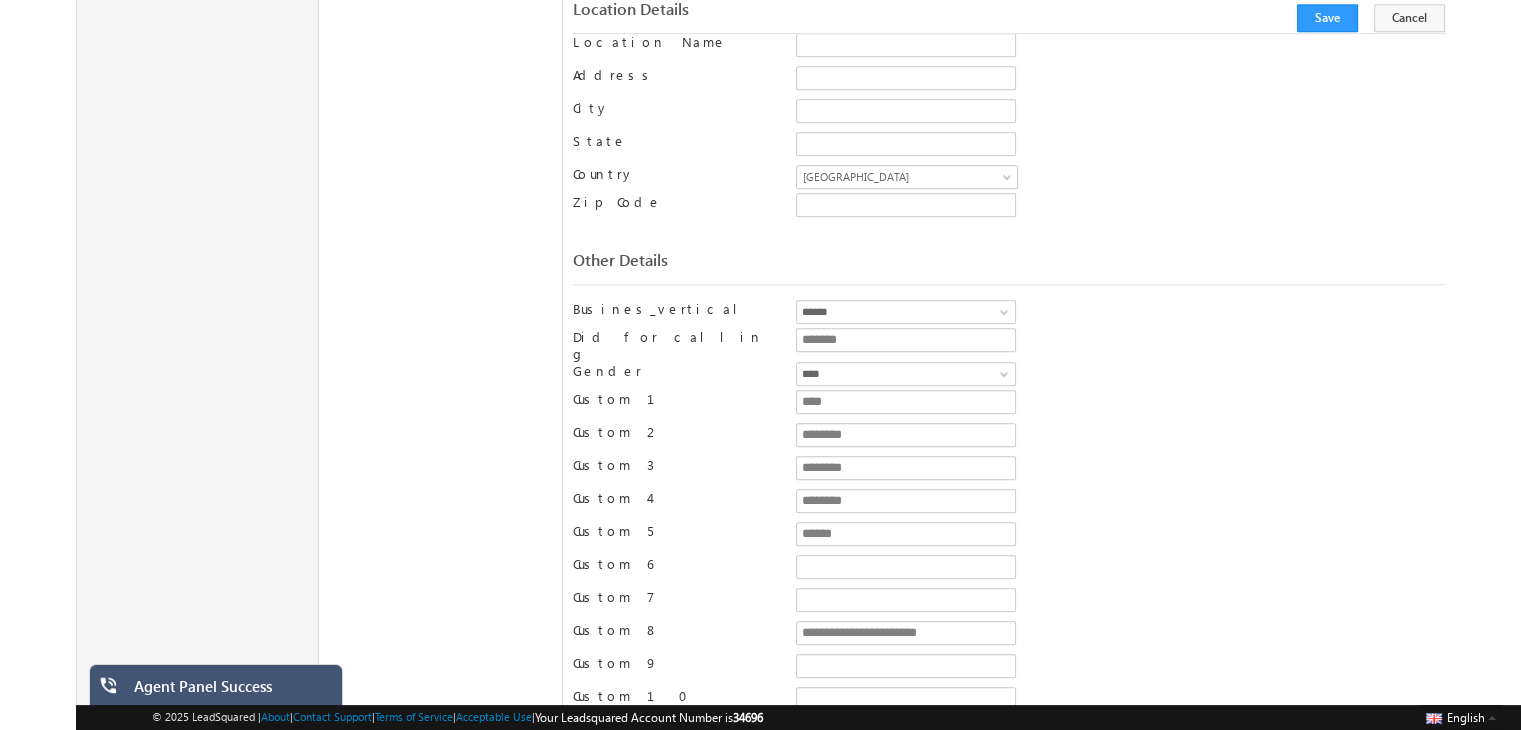 click on "******" at bounding box center (1120, 538) 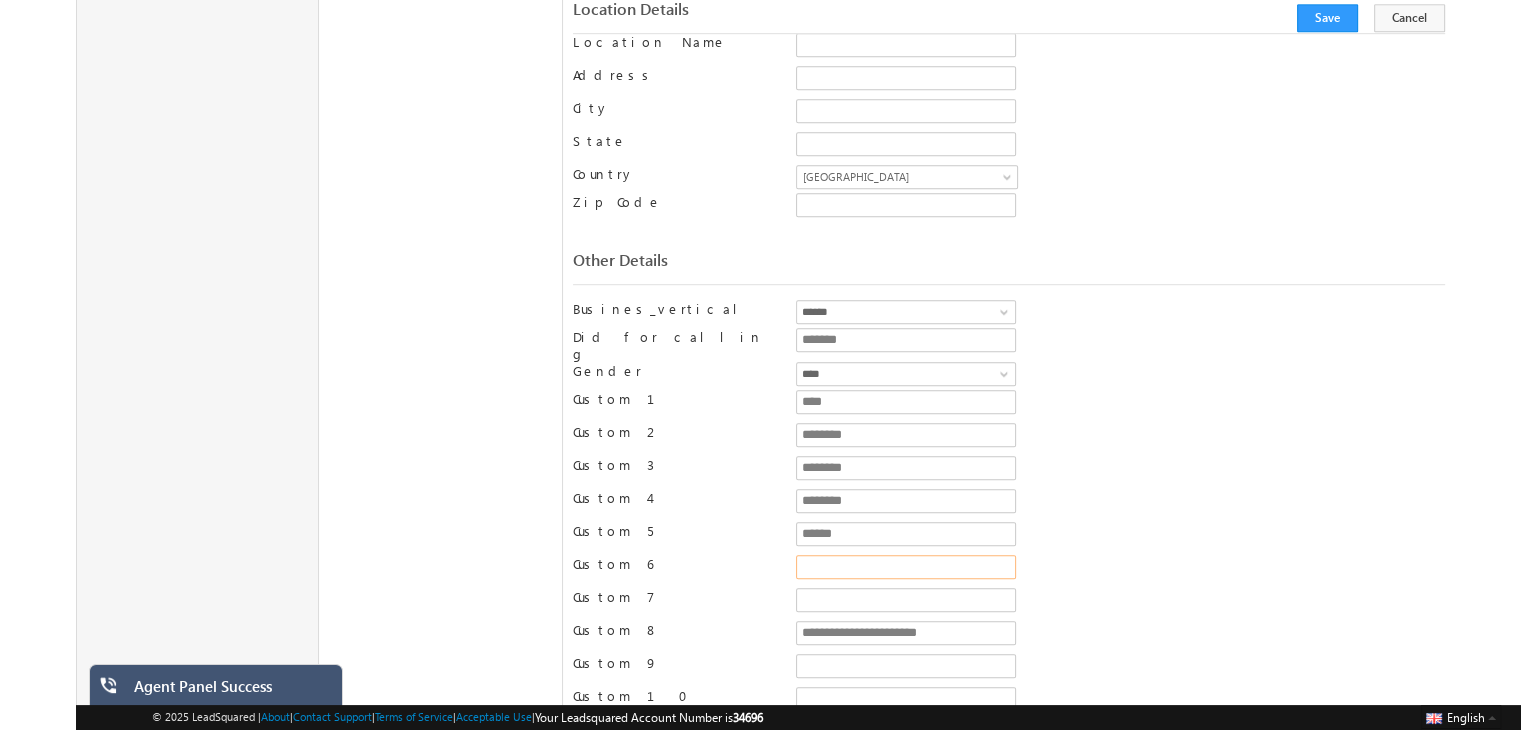 click at bounding box center [906, 567] 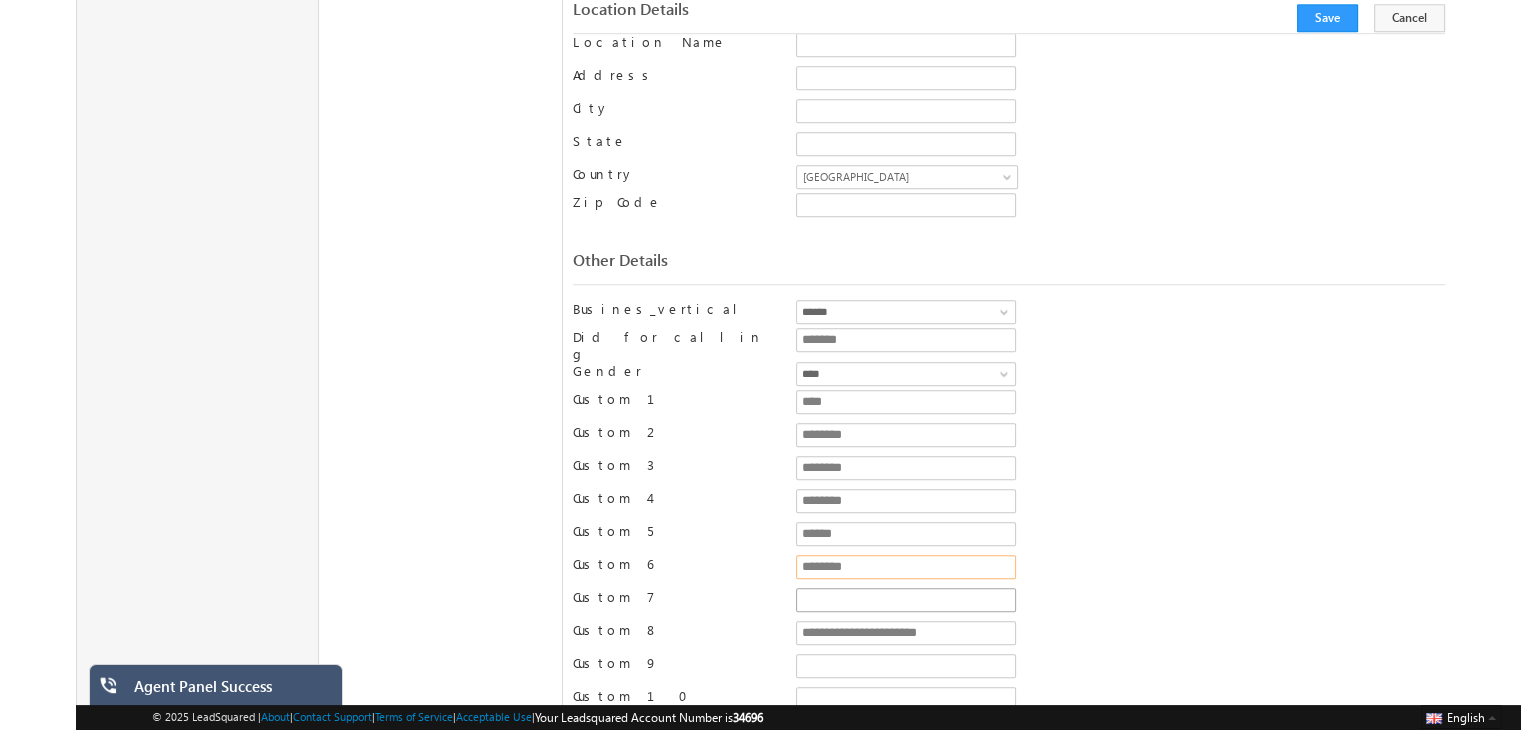 type on "********" 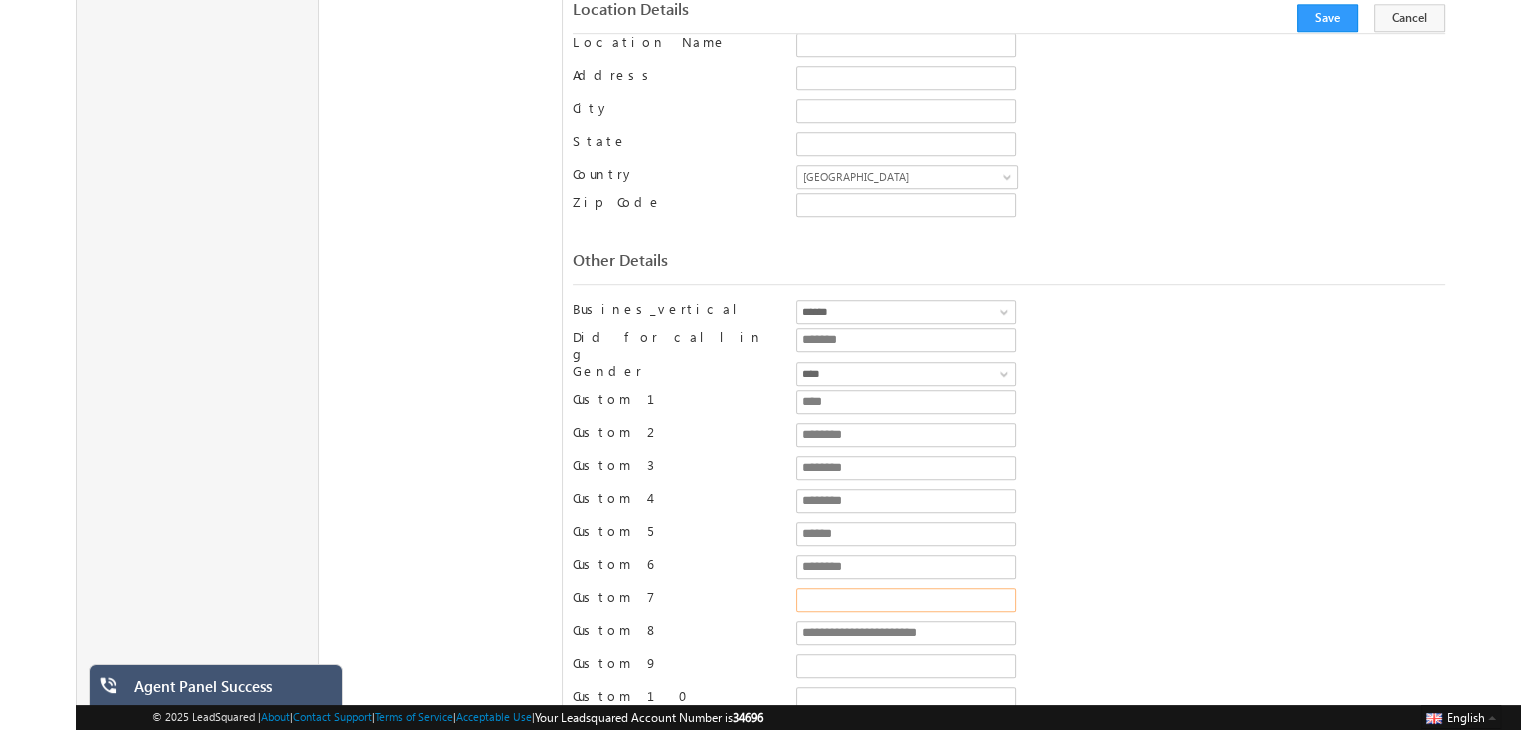 click at bounding box center (906, 600) 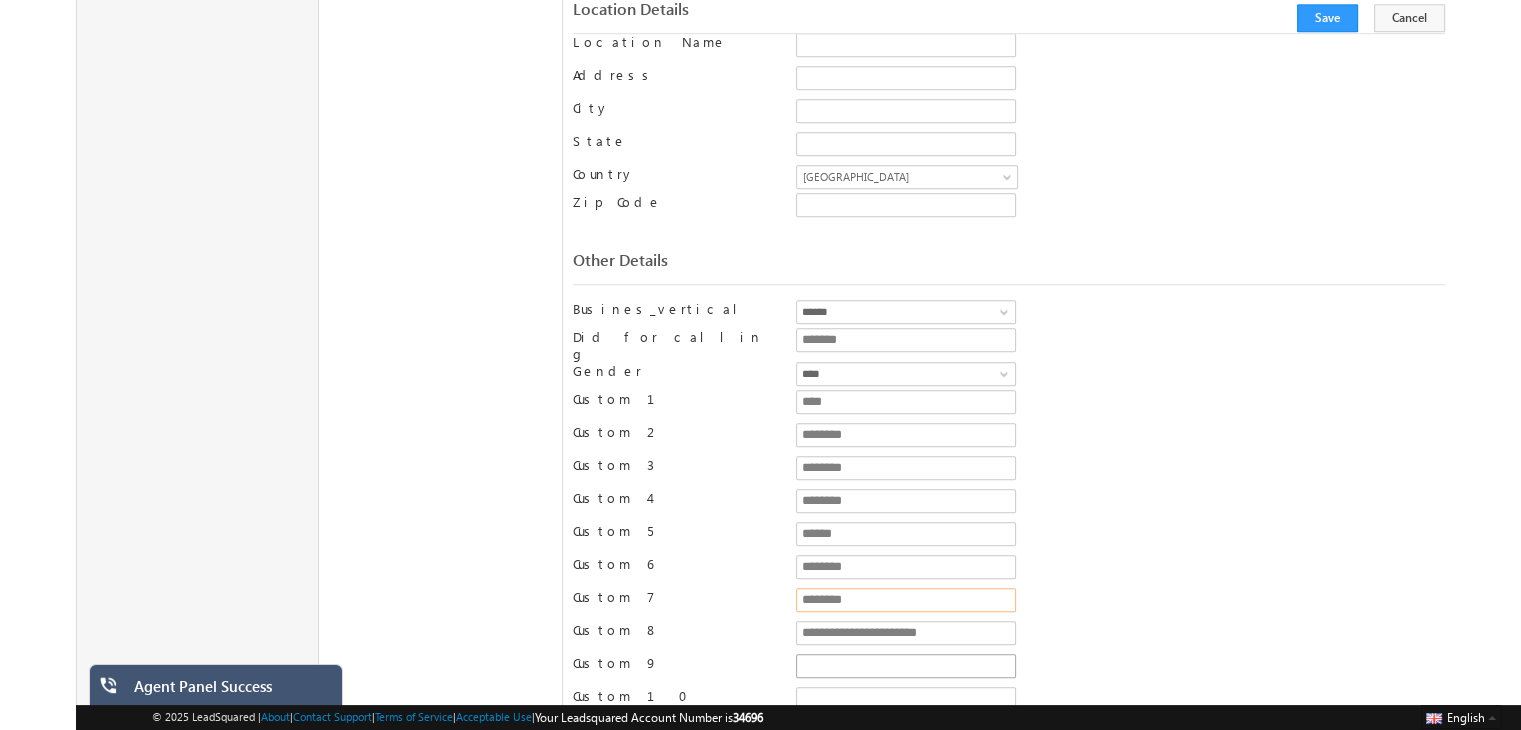 type on "********" 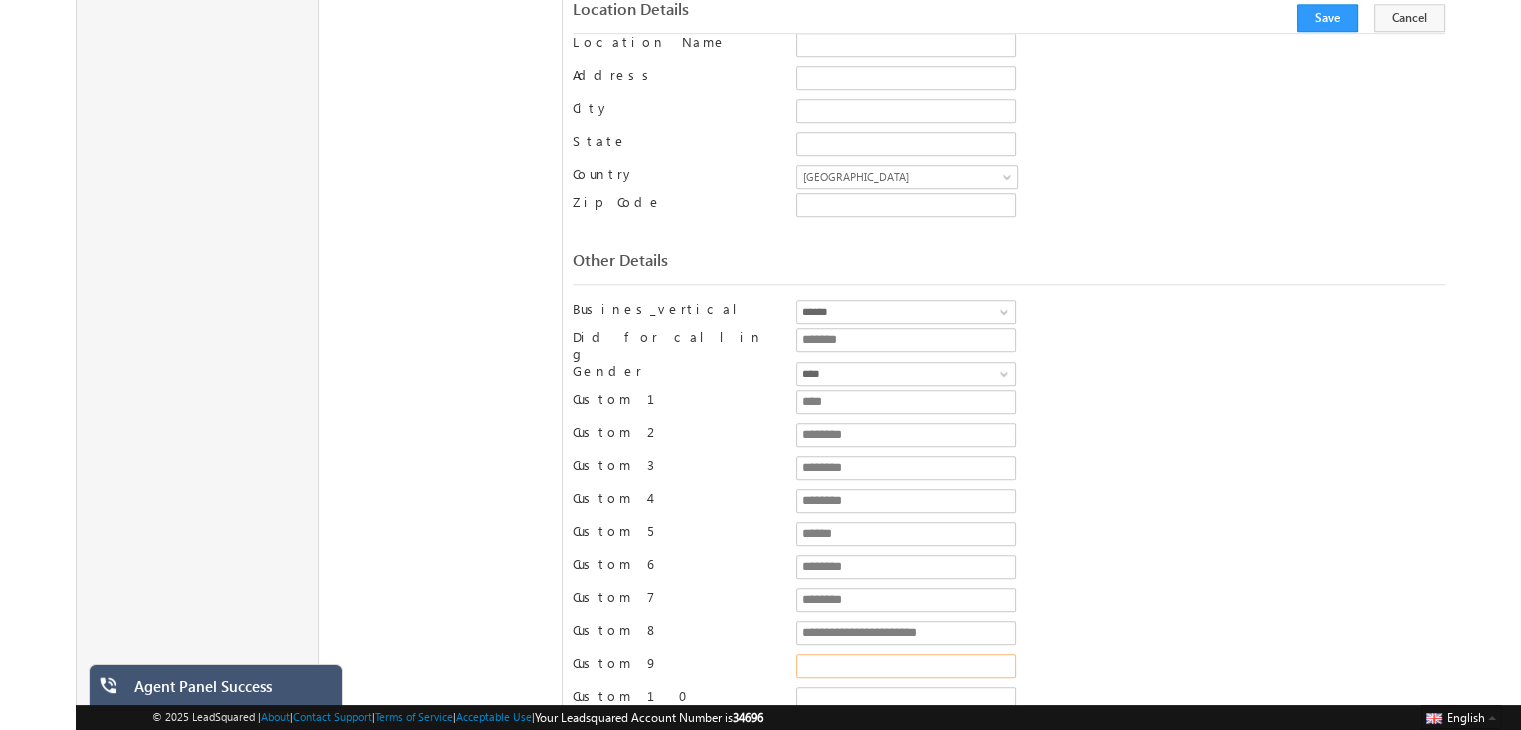 click at bounding box center [906, 666] 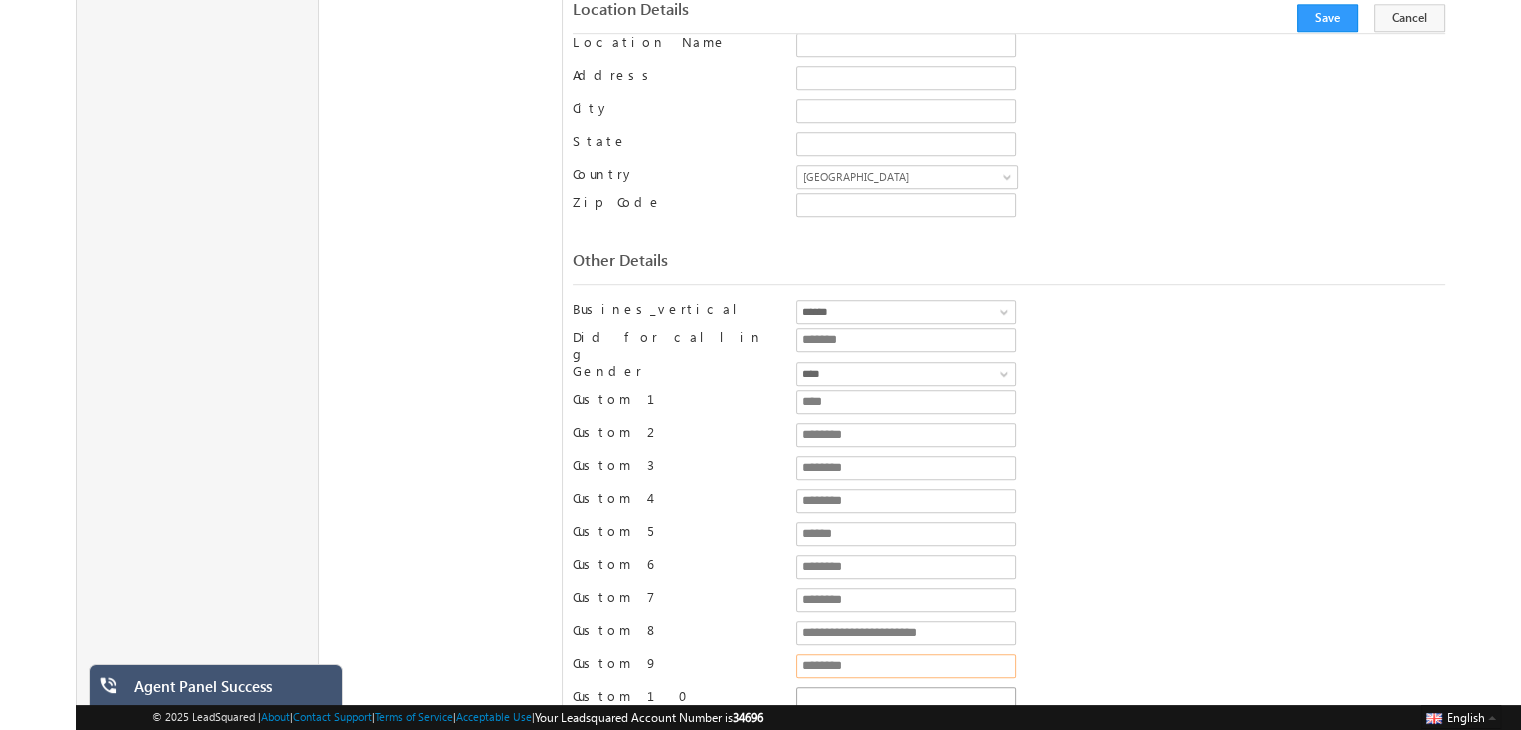 paste on "********" 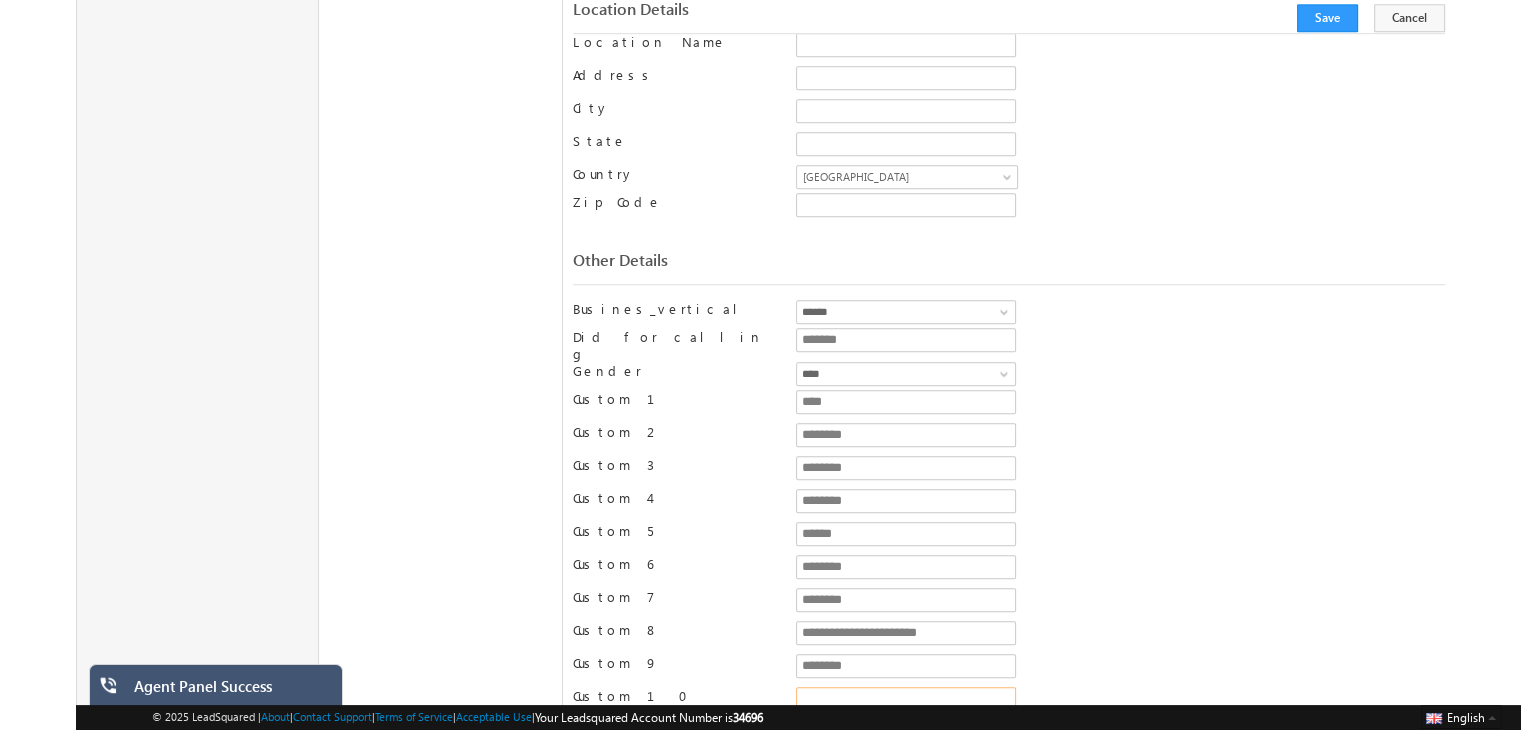 click at bounding box center (906, 699) 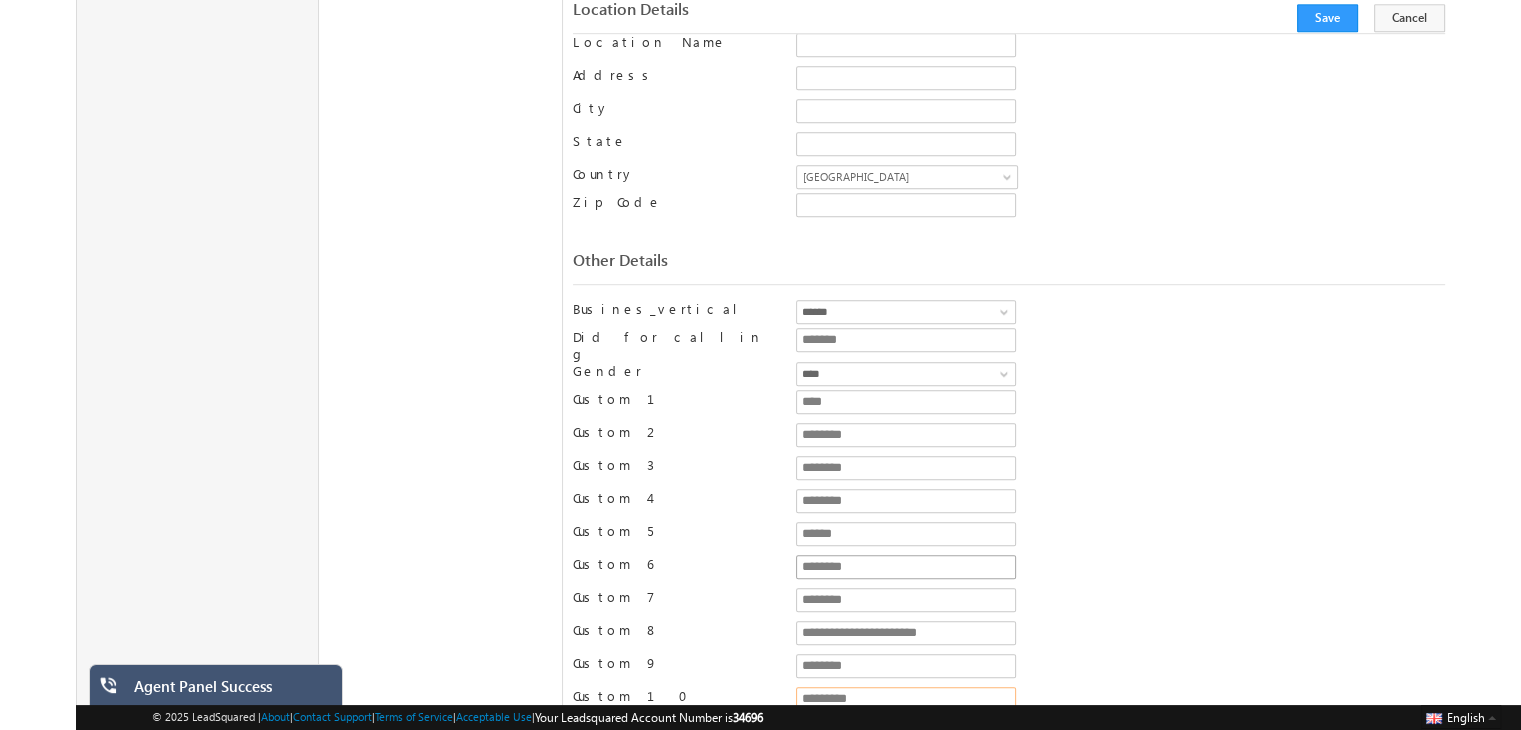 type on "*********" 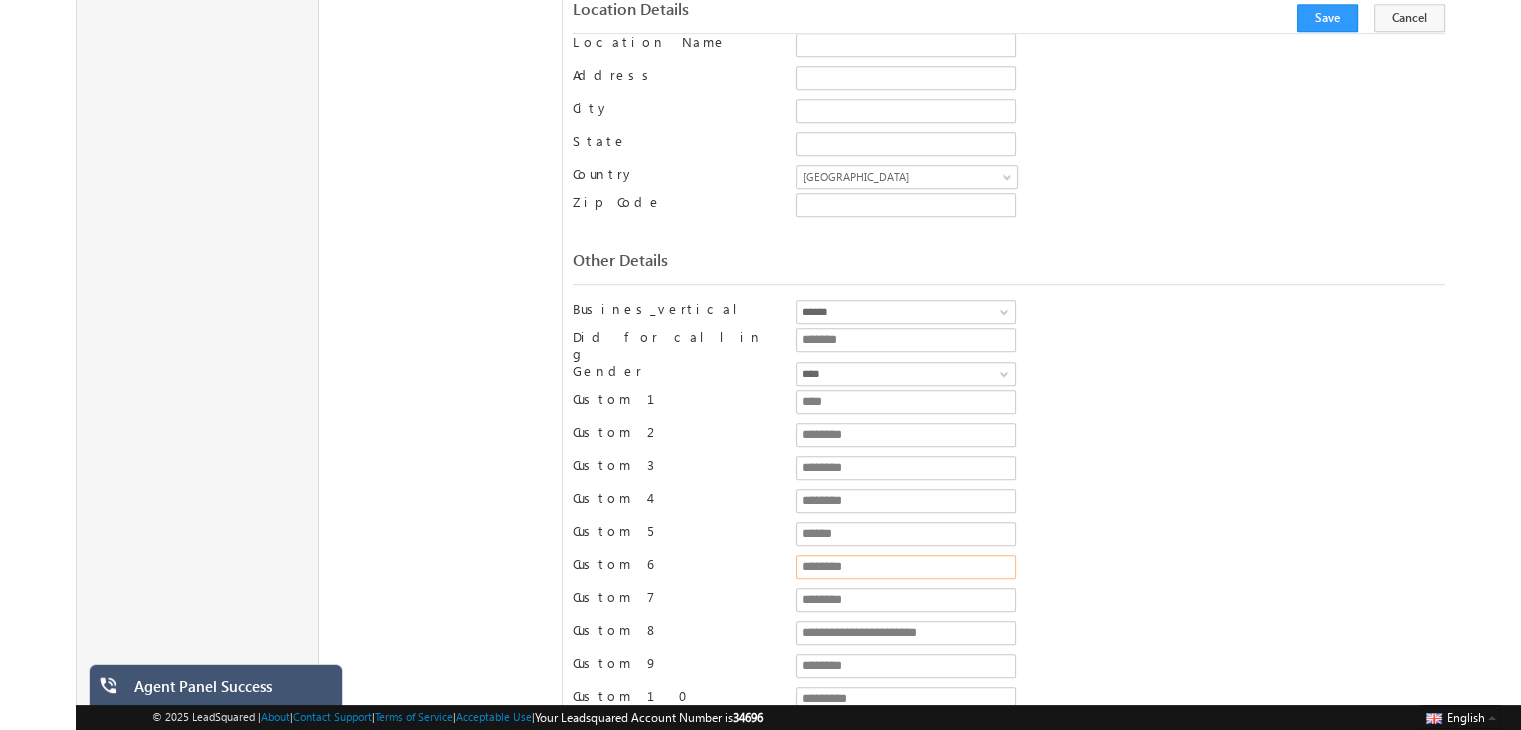 click on "********" at bounding box center [906, 567] 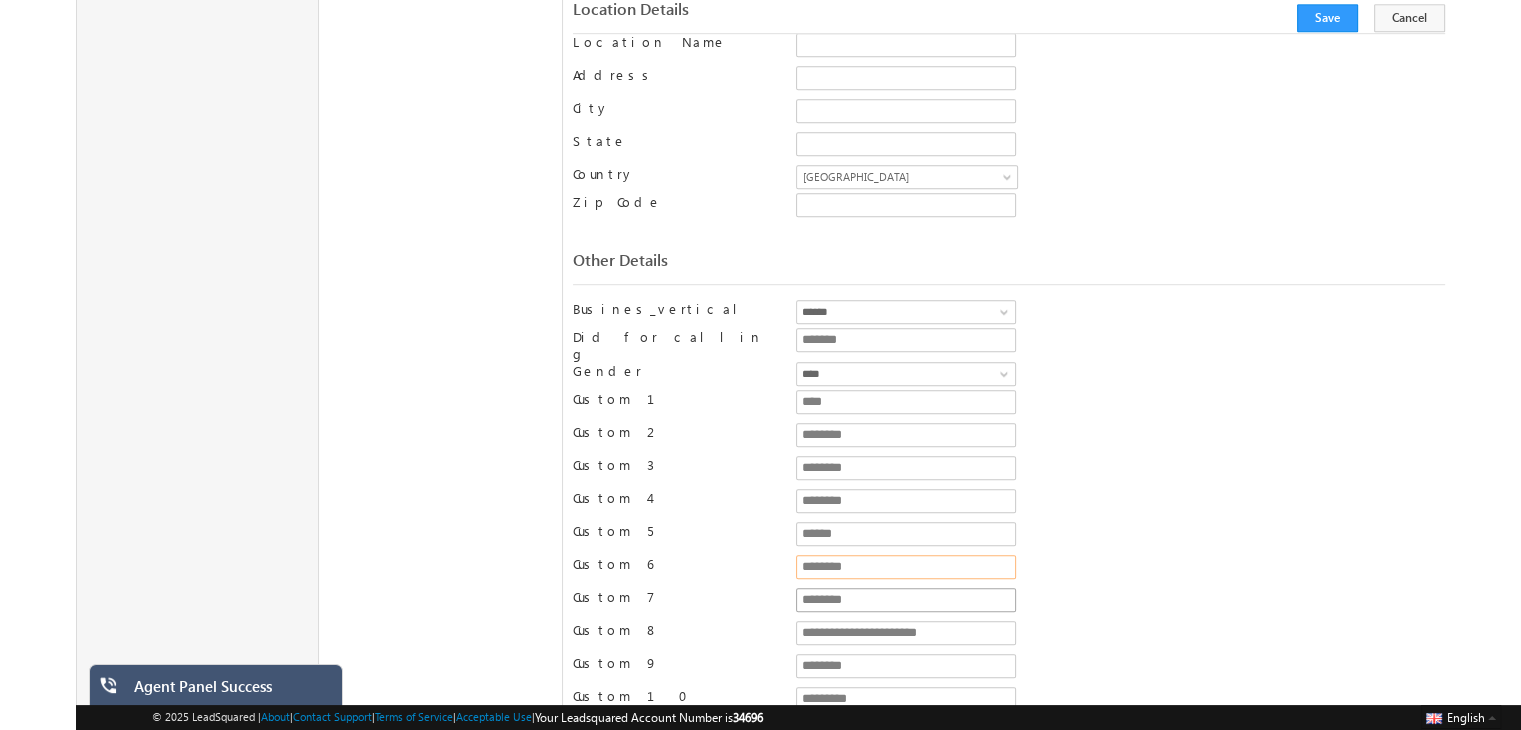 type on "********" 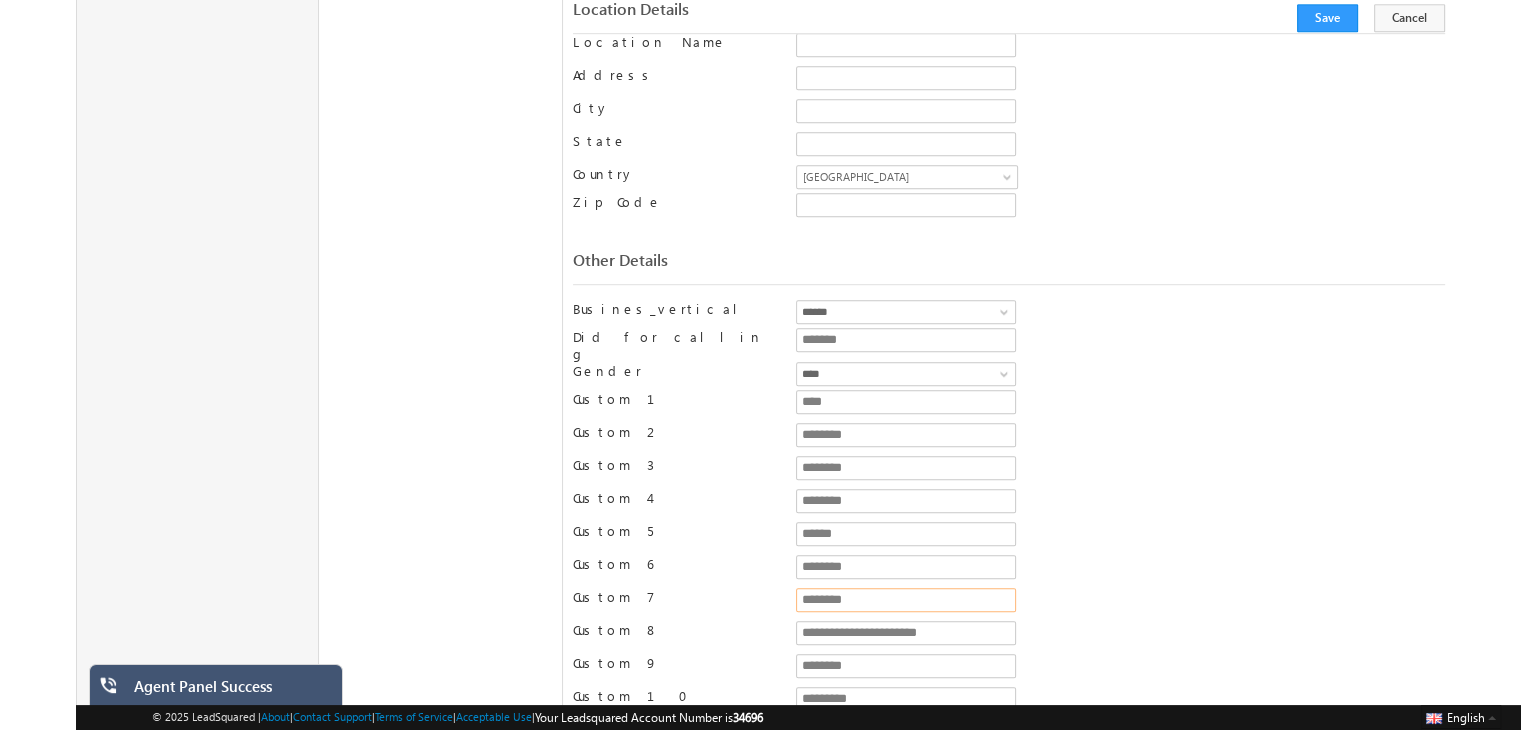 click on "********" at bounding box center (906, 600) 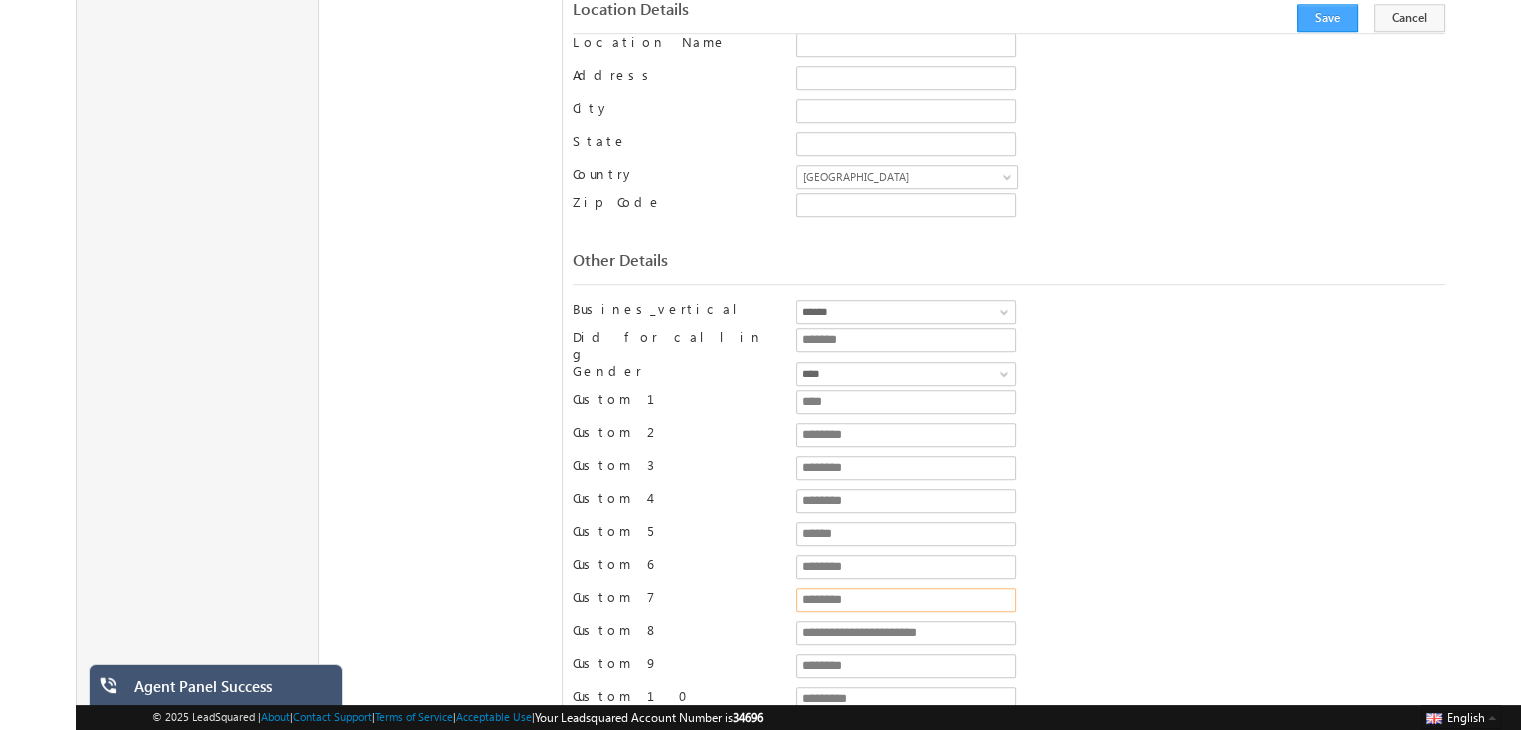 type on "********" 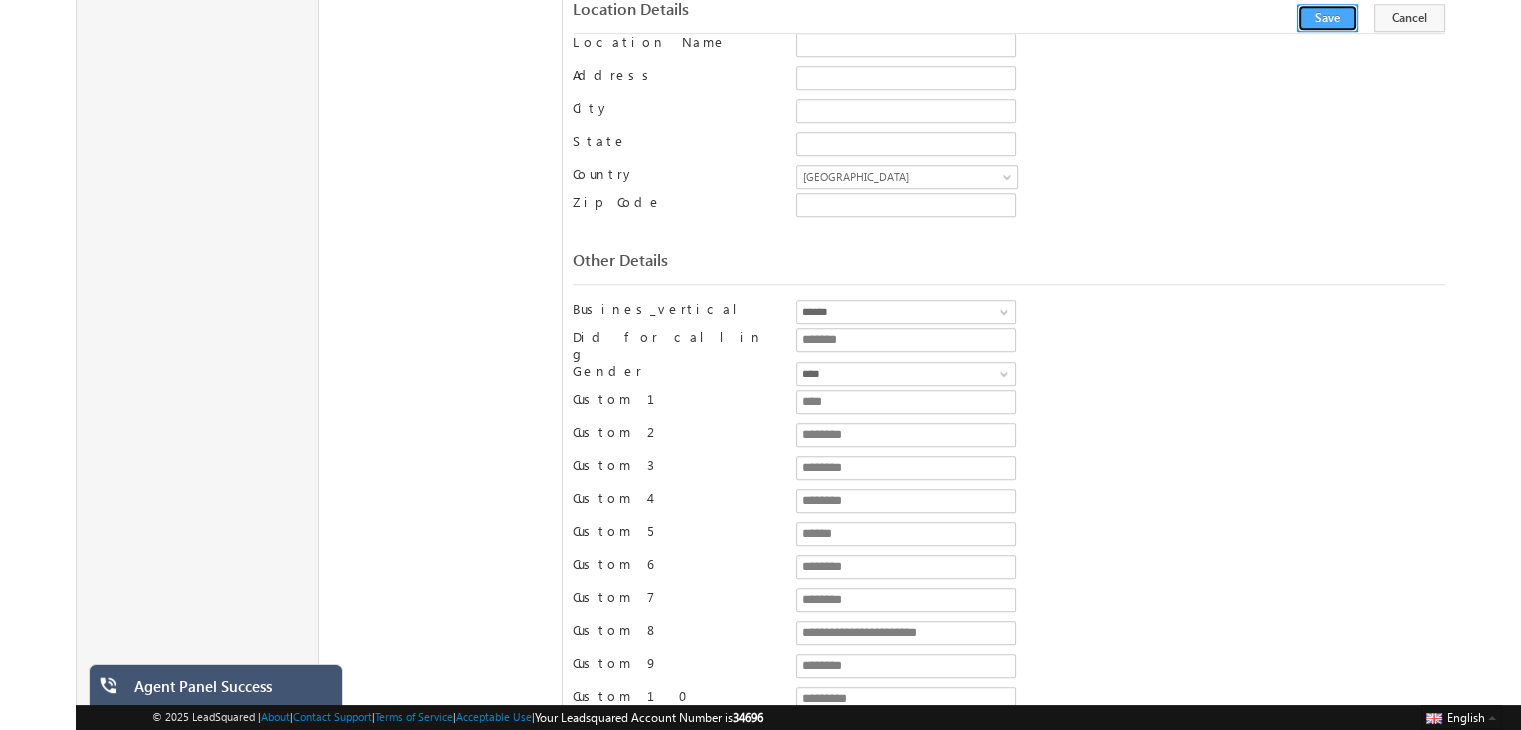 click on "Save" at bounding box center [1327, 19] 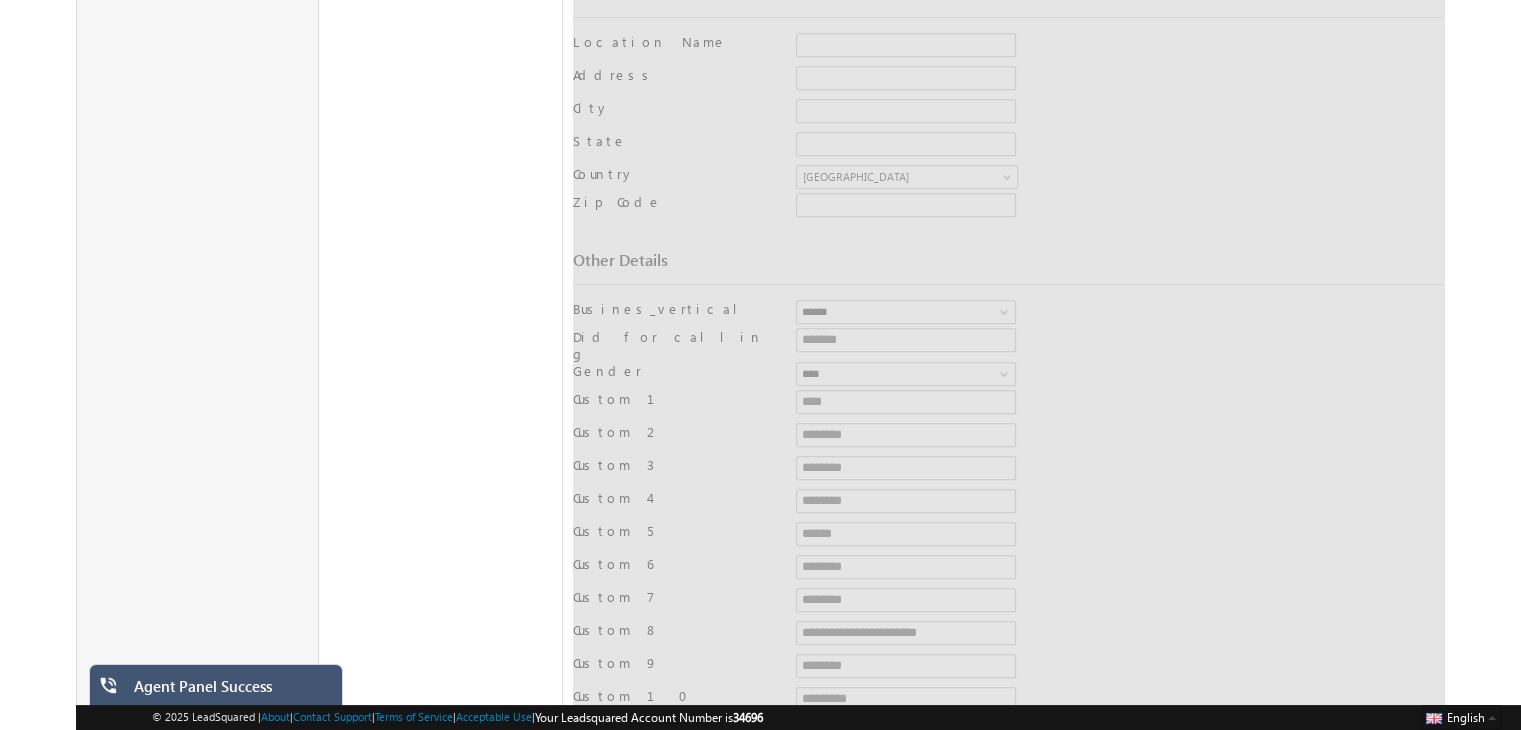 type 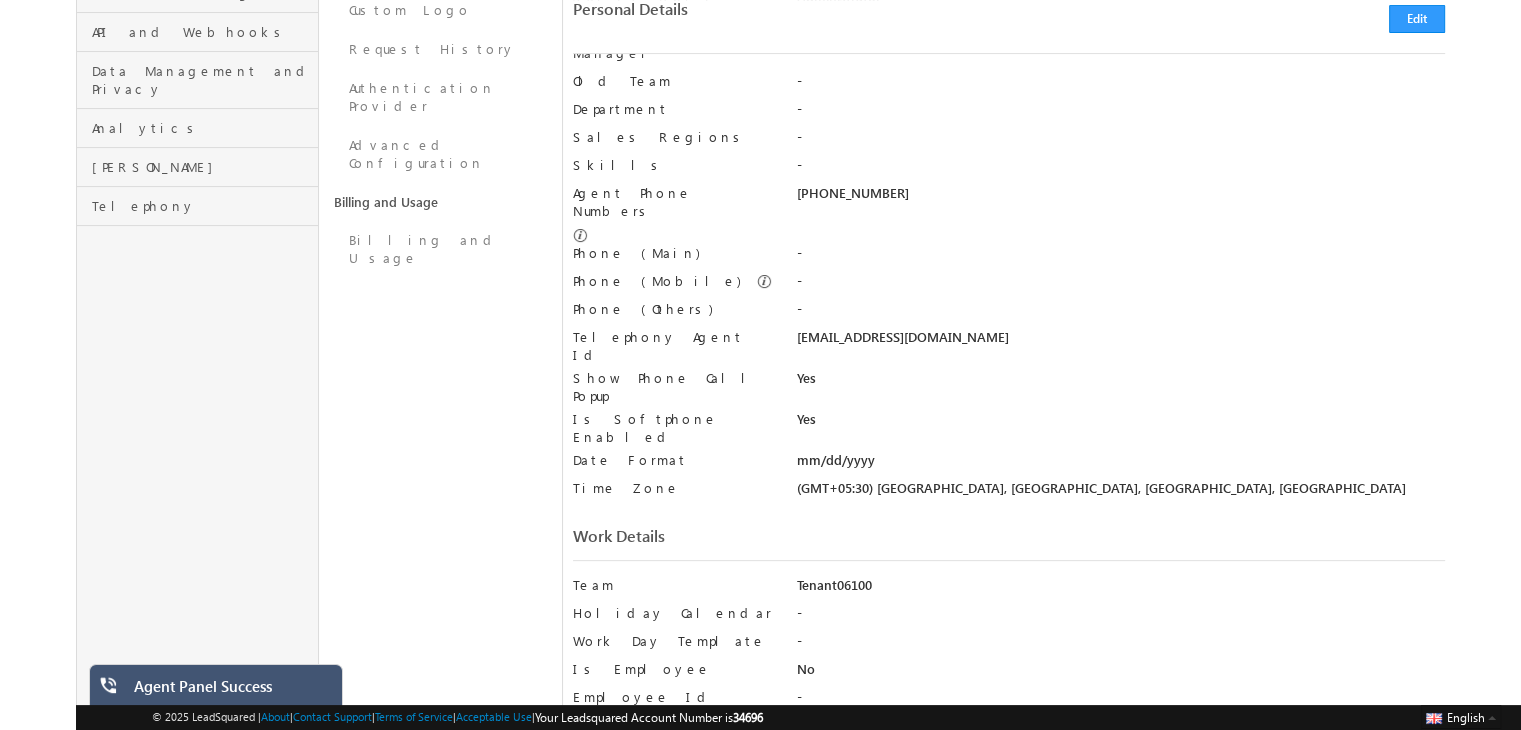 scroll, scrollTop: 0, scrollLeft: 0, axis: both 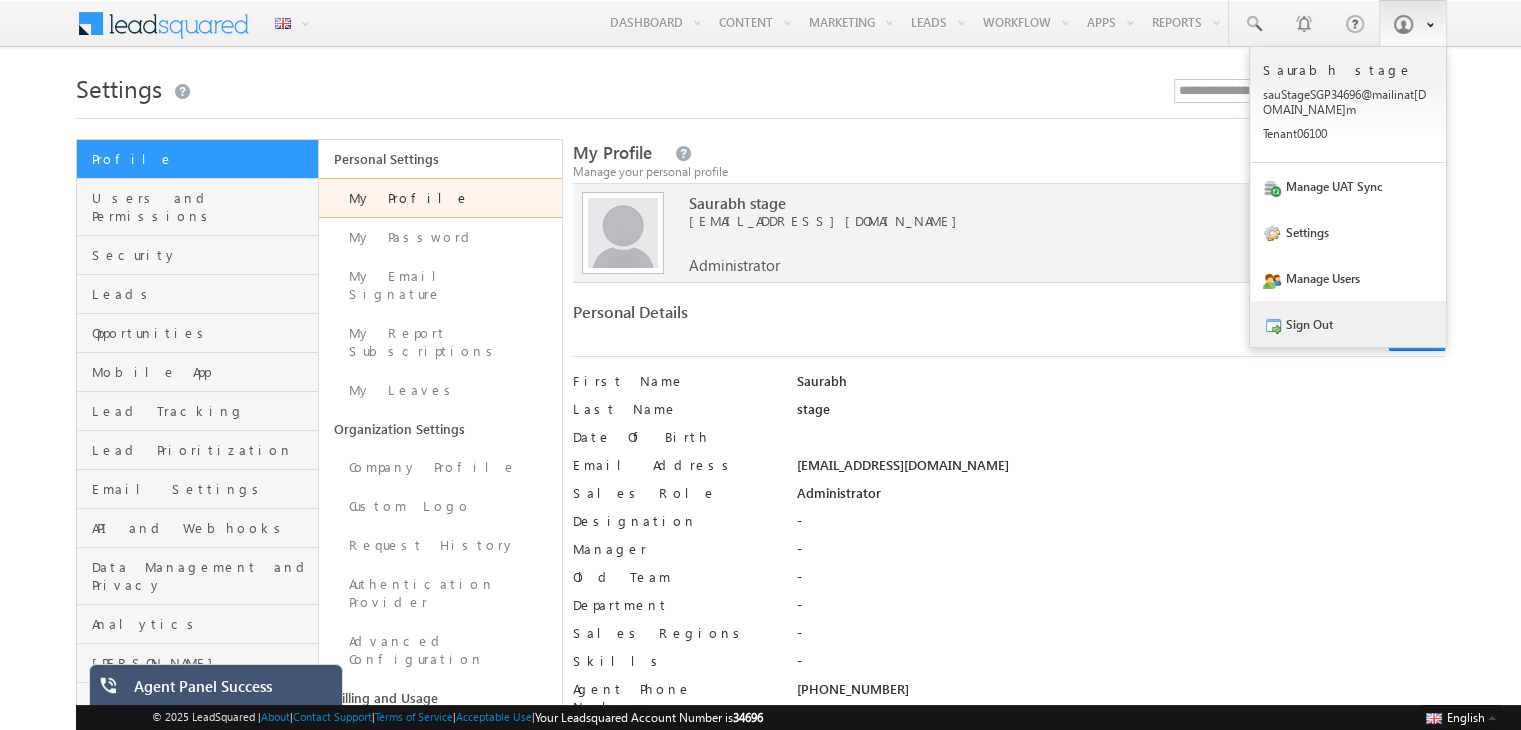 click on "Sign Out" at bounding box center (1348, 324) 